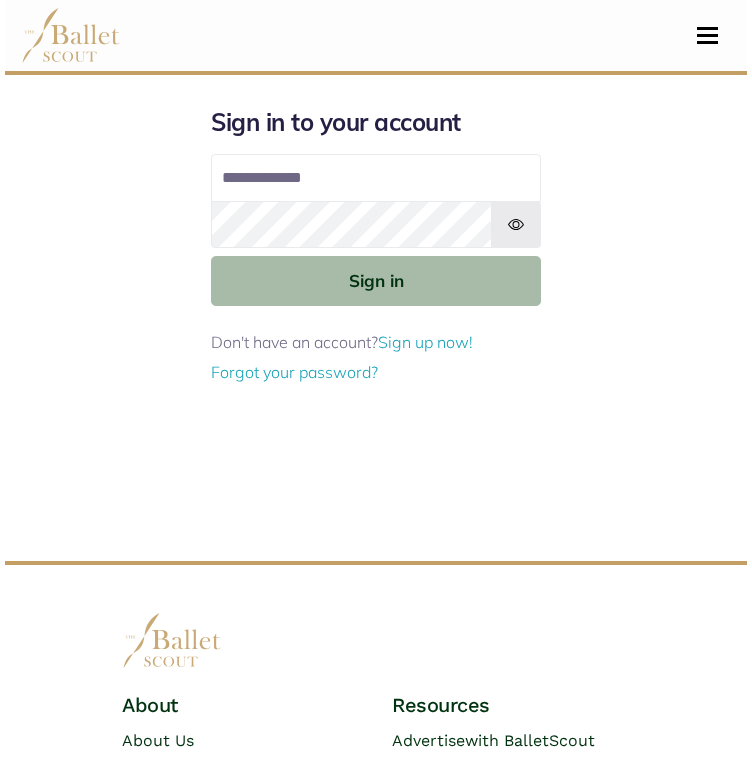 scroll, scrollTop: 0, scrollLeft: 0, axis: both 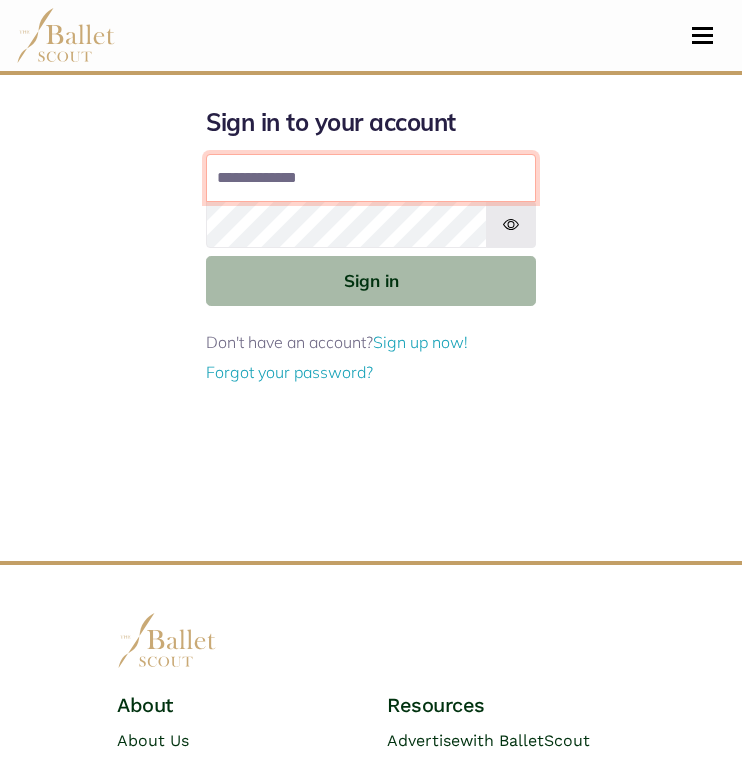 type on "**********" 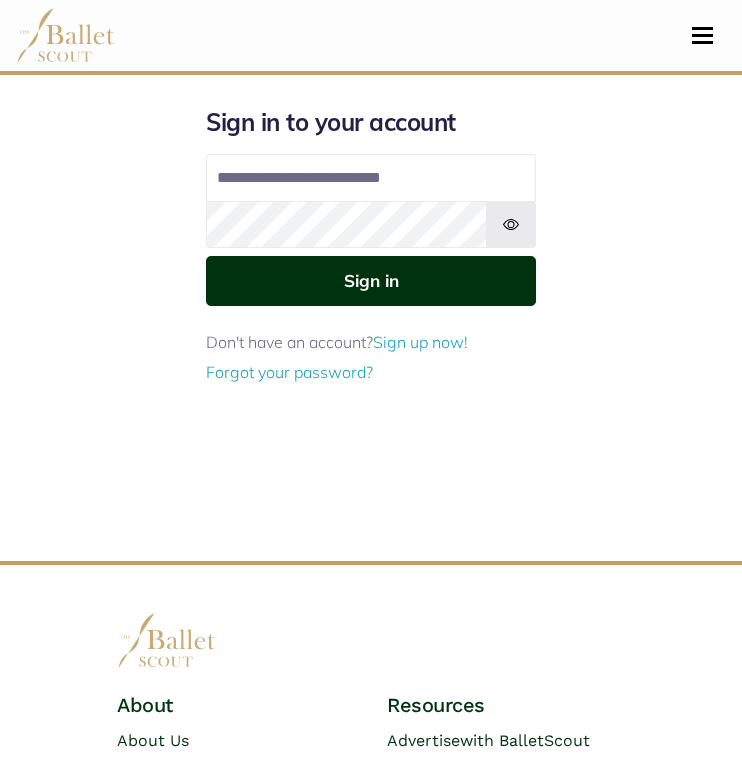 click on "Sign in" at bounding box center [371, 280] 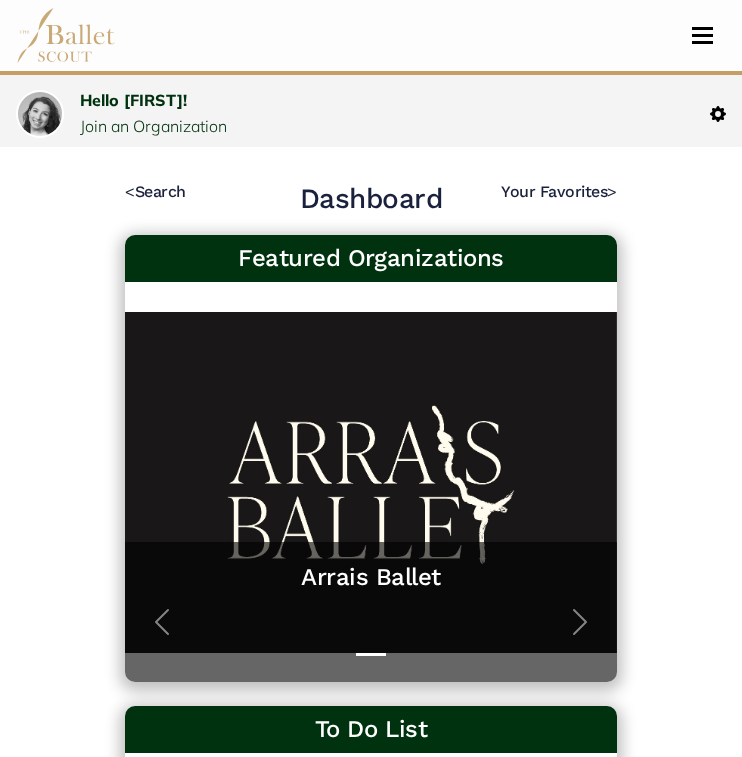 scroll, scrollTop: 0, scrollLeft: 0, axis: both 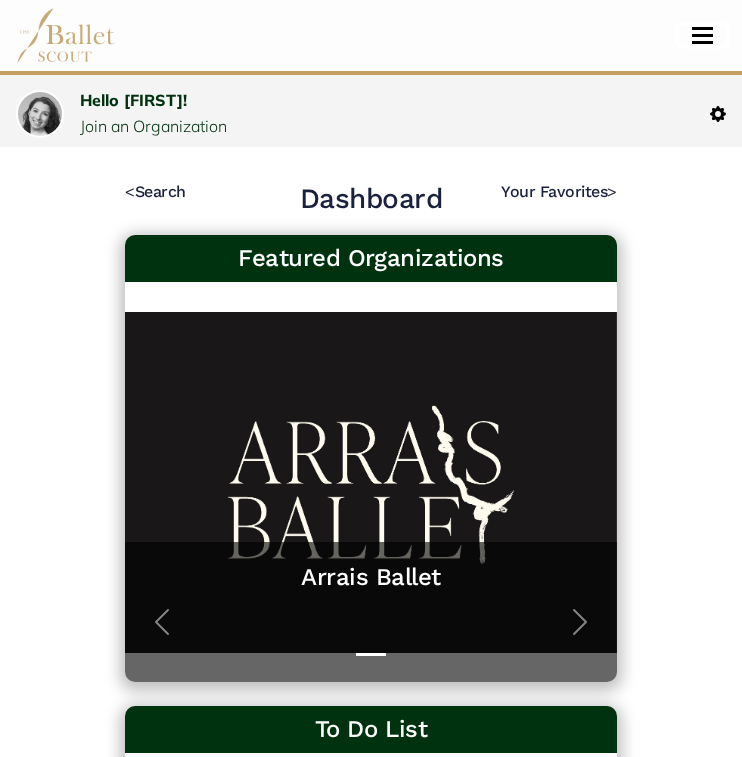 click at bounding box center [702, 28] 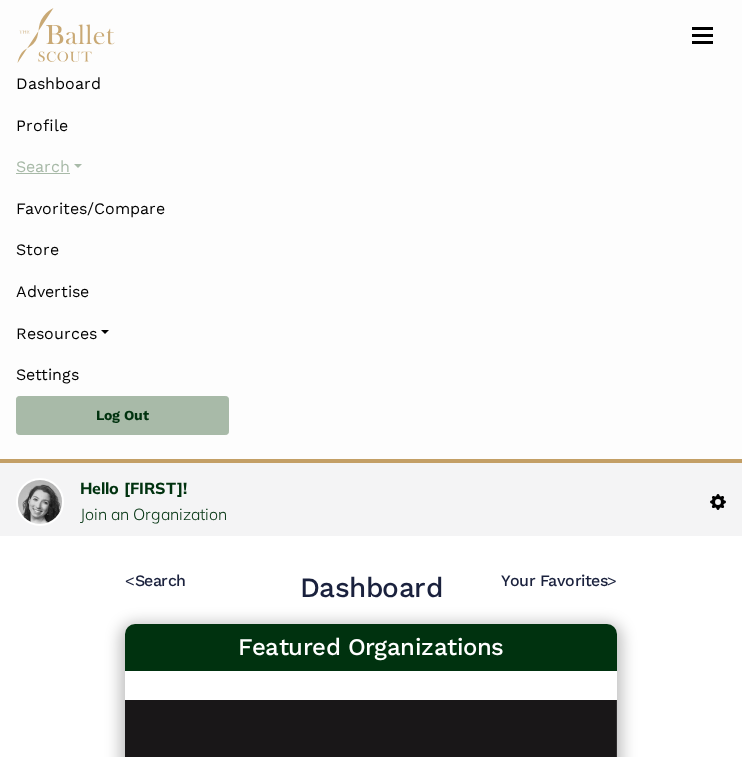 click on "Search" at bounding box center [371, 167] 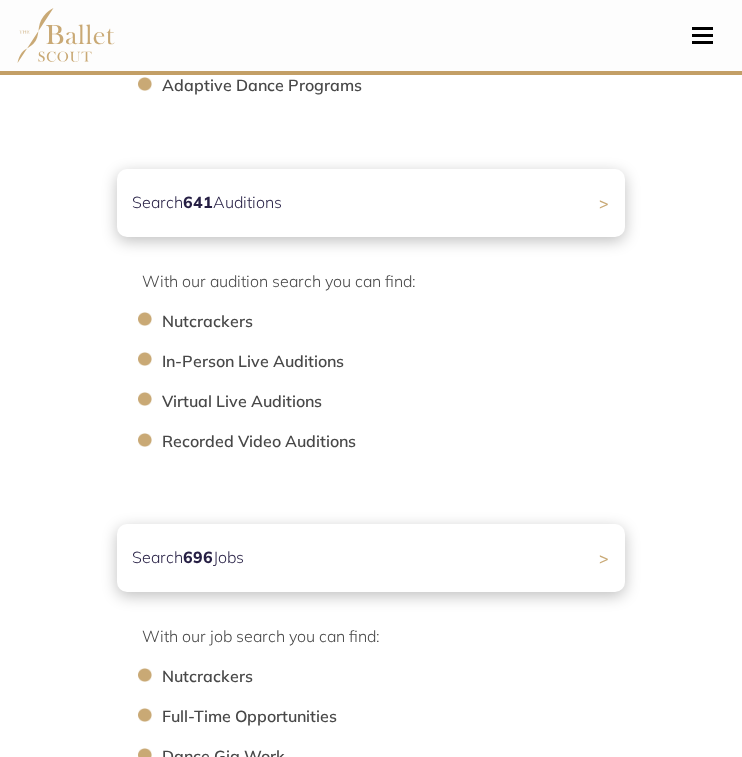 scroll, scrollTop: 706, scrollLeft: 0, axis: vertical 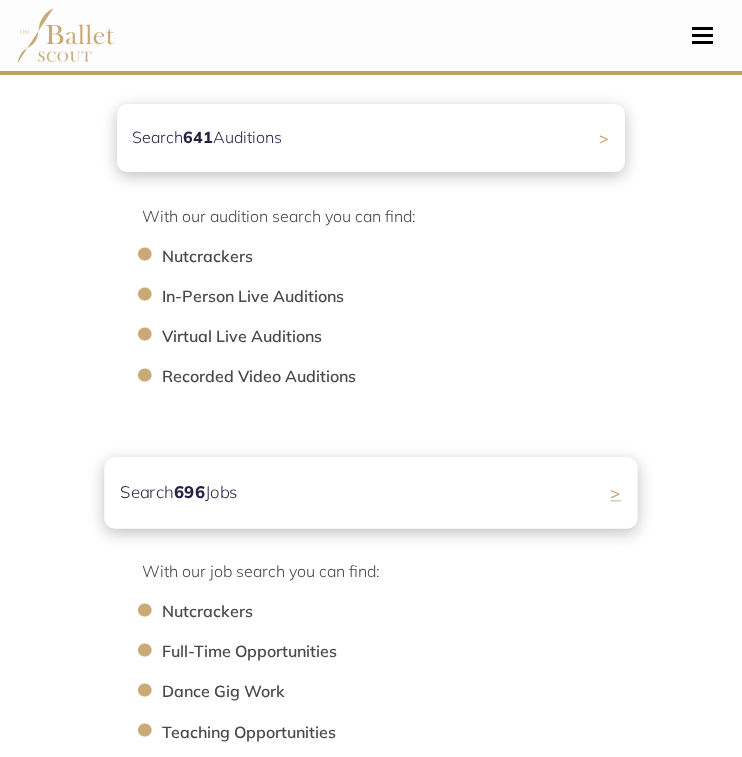 click on "Search  696  Jobs" at bounding box center (179, 493) 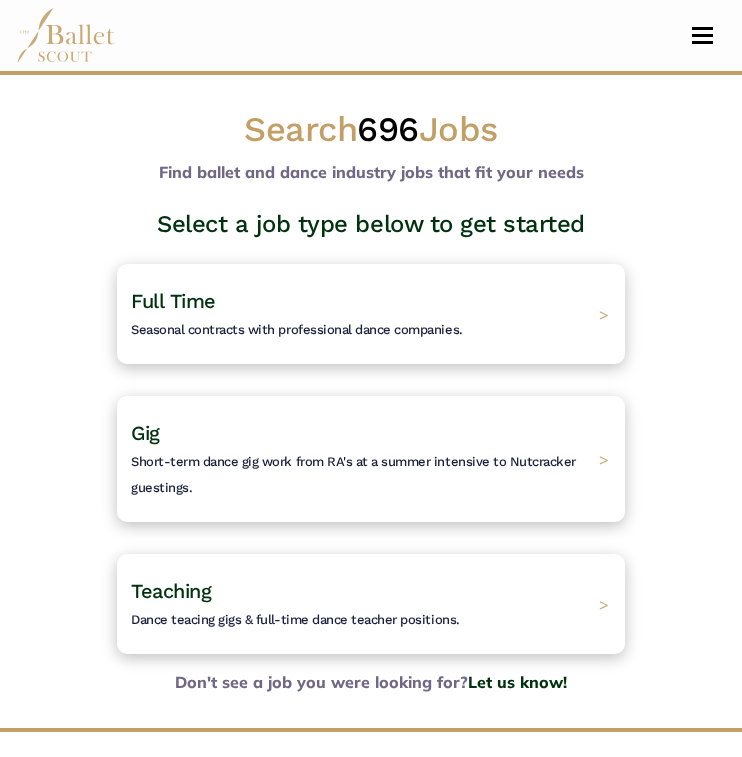 scroll, scrollTop: 0, scrollLeft: 0, axis: both 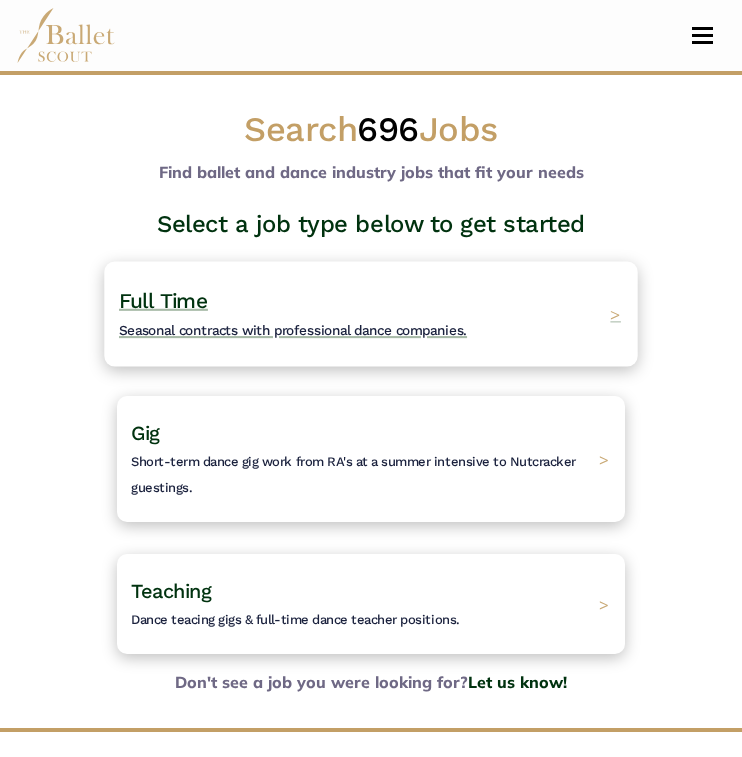 click on "Full Time Seasonal
contracts with professional dance companies." at bounding box center (293, 314) 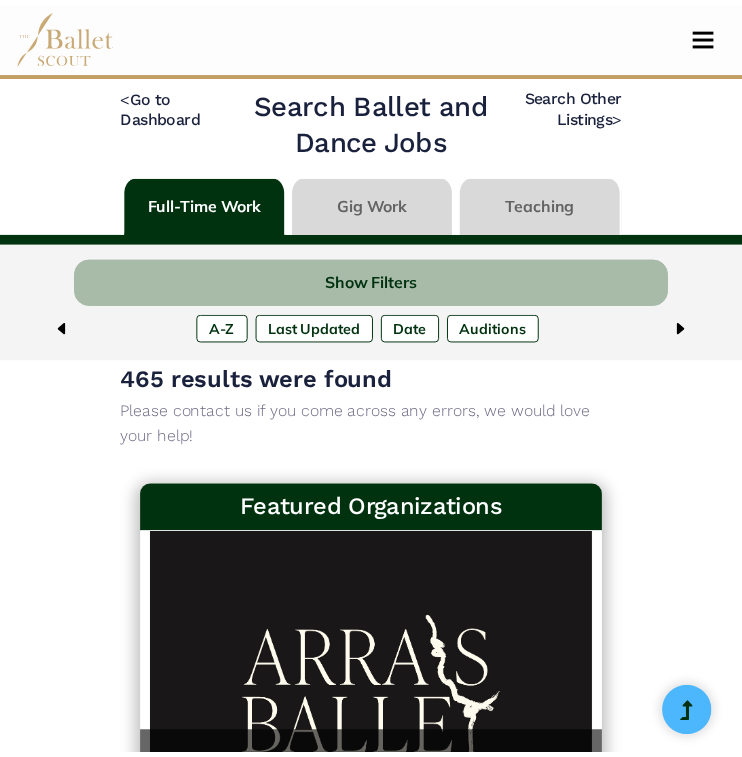 scroll, scrollTop: 0, scrollLeft: 0, axis: both 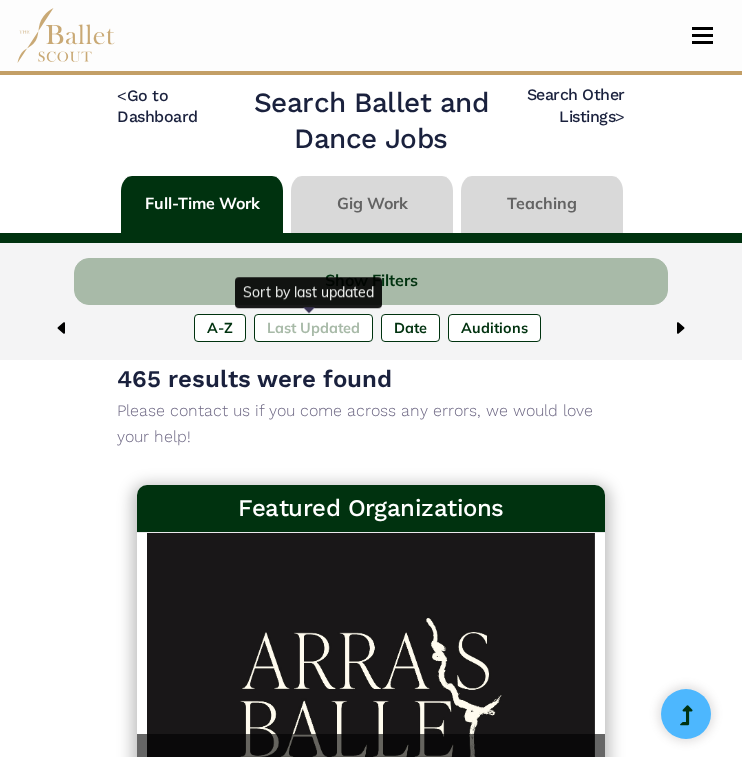 click on "Last Updated" at bounding box center [313, 328] 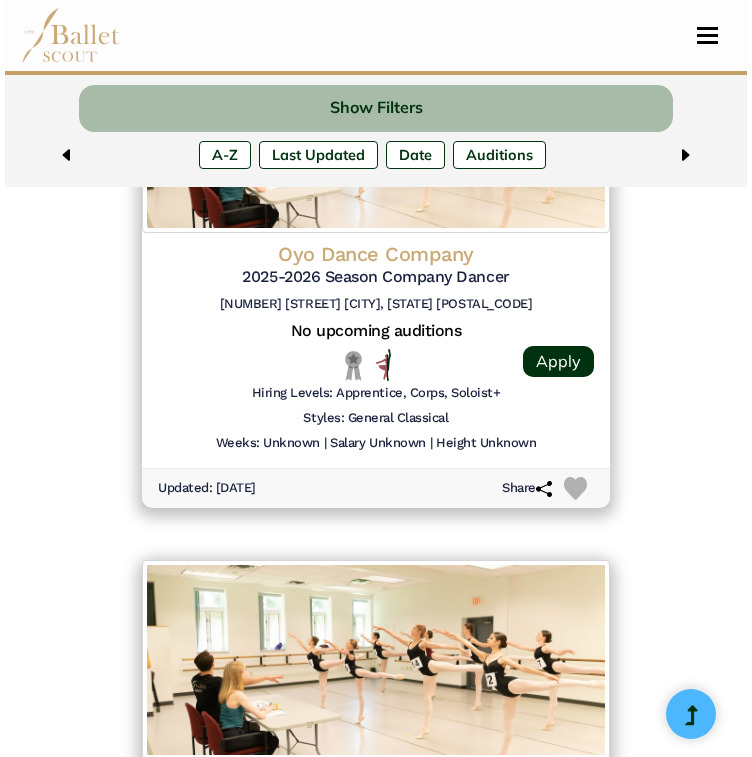 scroll, scrollTop: 2622, scrollLeft: 0, axis: vertical 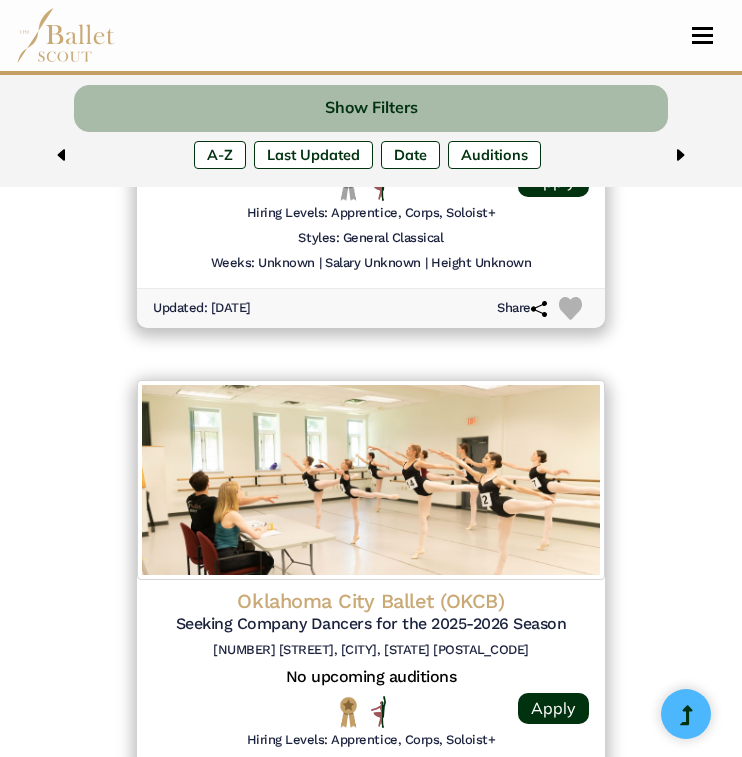 click at bounding box center [371, 480] 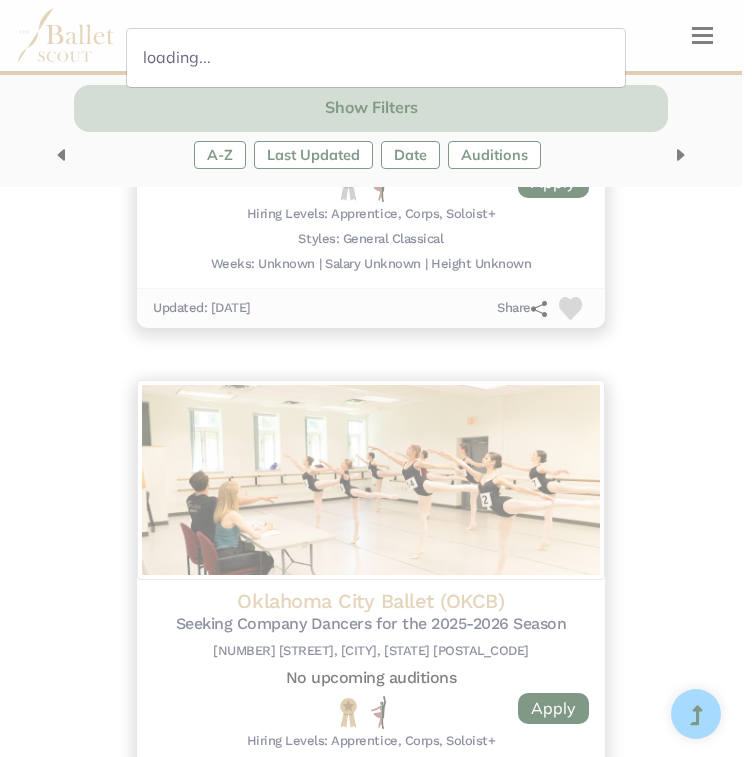 scroll, scrollTop: 2626, scrollLeft: 0, axis: vertical 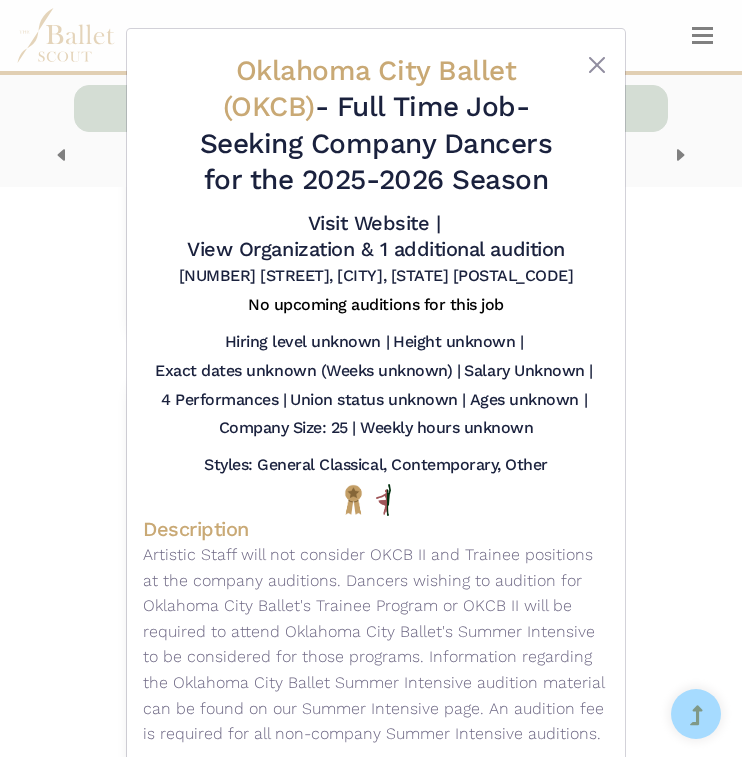 click on "[COMPANY] (OKCB)
-
Full Time Job
- Seeking Company Dancers for the [SEASON]
Visit Website |
View Organization
& 1 additional audition" at bounding box center [376, 378] 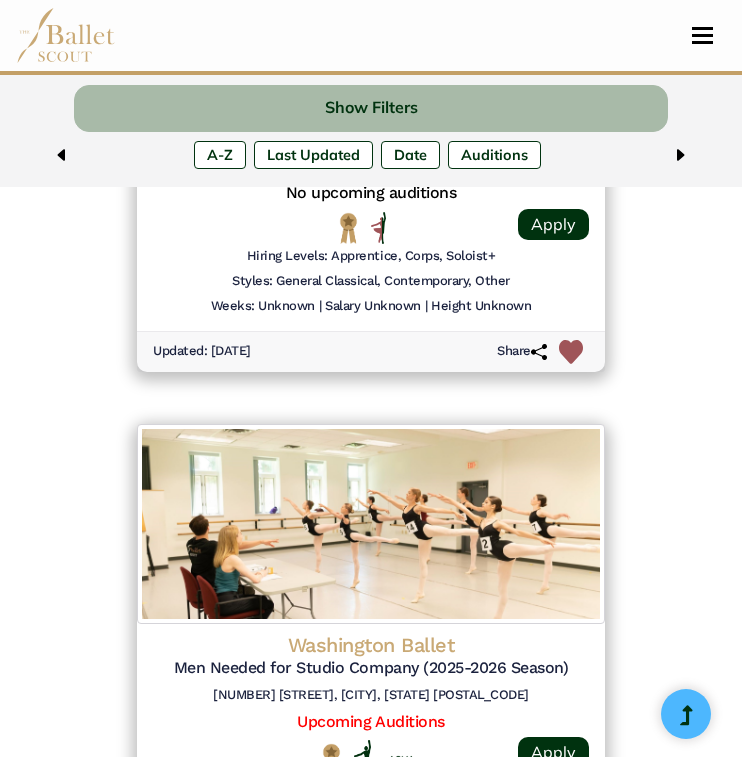 scroll, scrollTop: 3362, scrollLeft: 0, axis: vertical 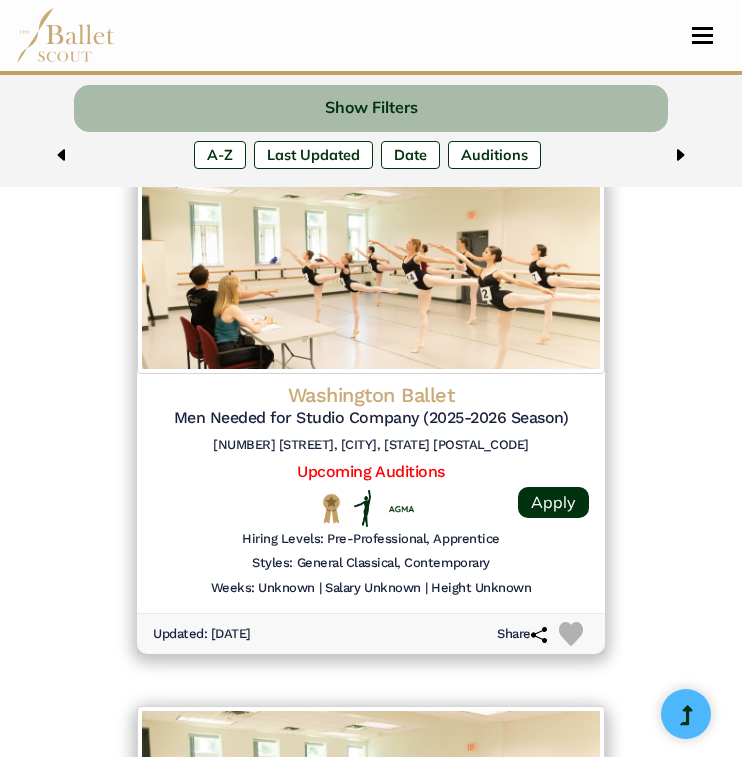 click at bounding box center (371, 274) 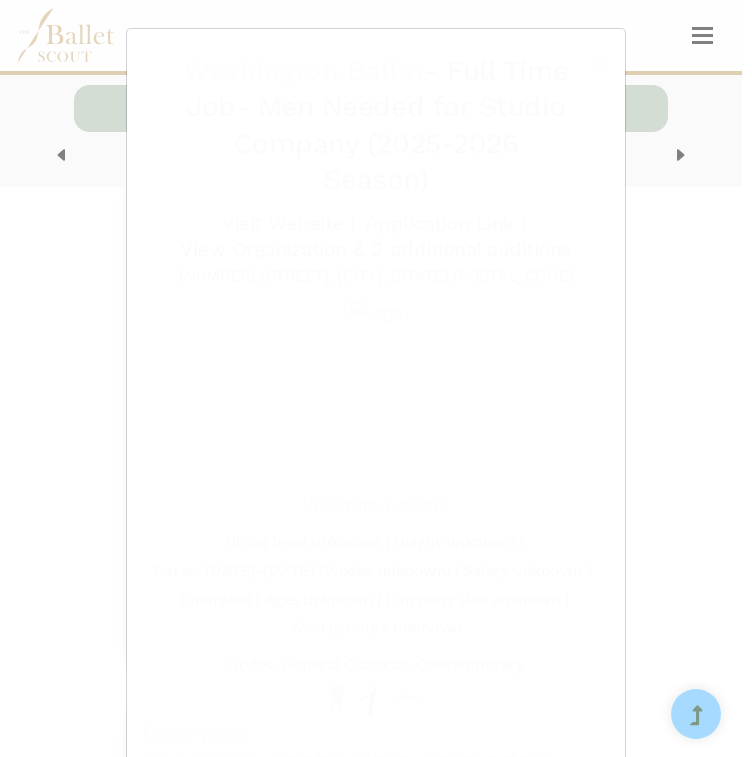 scroll, scrollTop: 3362, scrollLeft: 0, axis: vertical 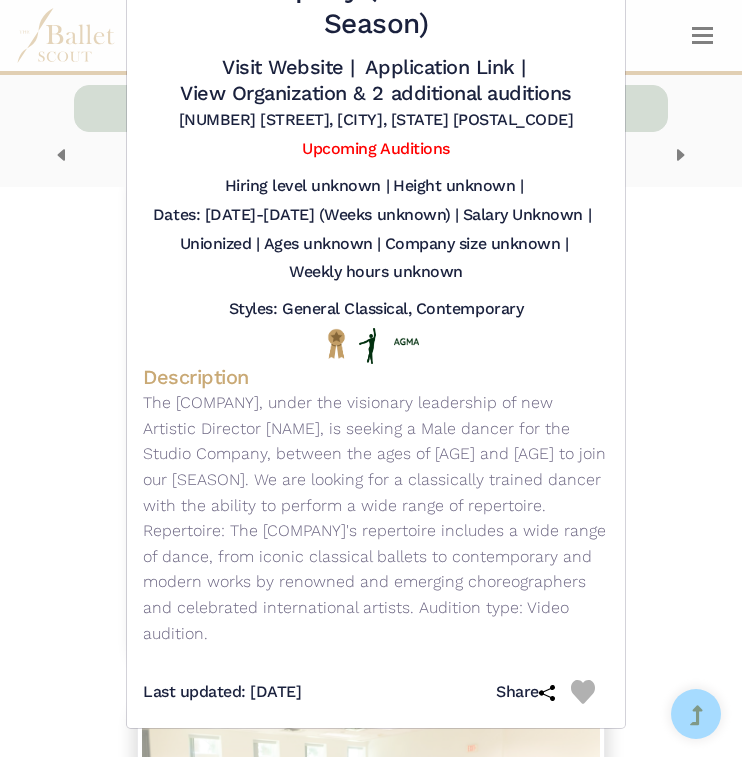 click on "Washington Ballet
-
Full Time Job
- Men Needed for Studio Company (2025-2026 Season)
Visit Website |
Application Link |
View Organization
& 2 additional auditions" at bounding box center [376, 378] 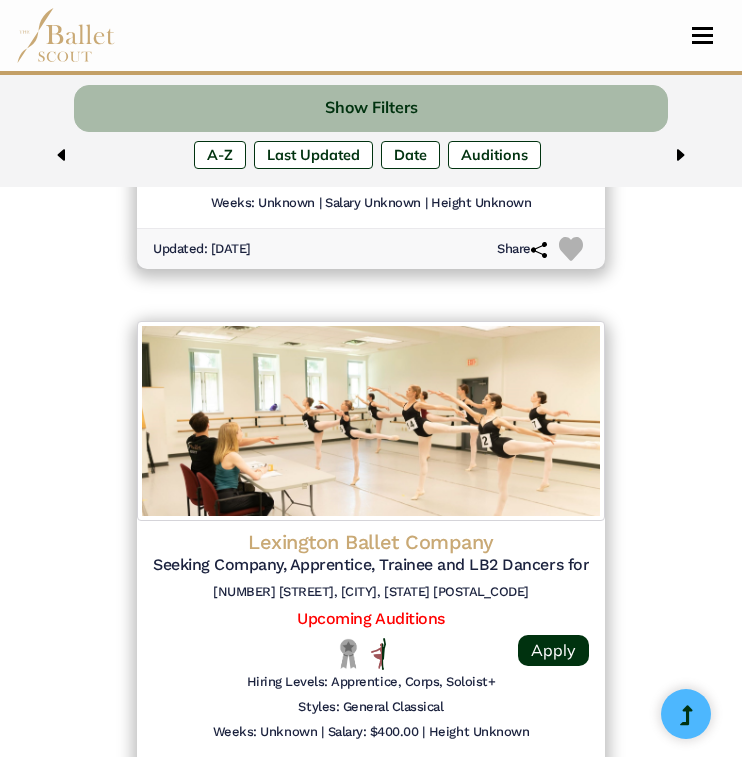 click on "Lexington Ballet Company" at bounding box center (371, -2631) 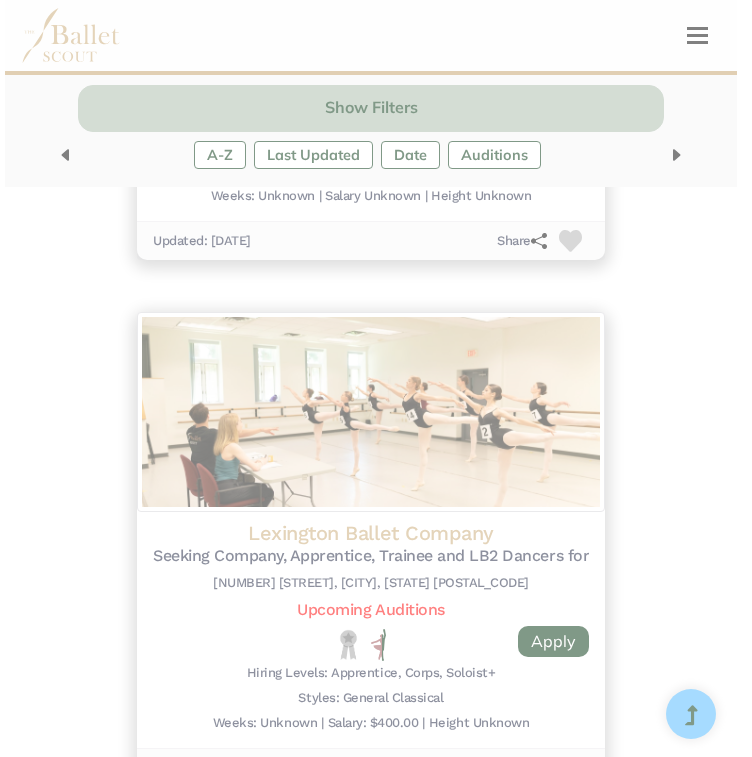 scroll, scrollTop: 3740, scrollLeft: 0, axis: vertical 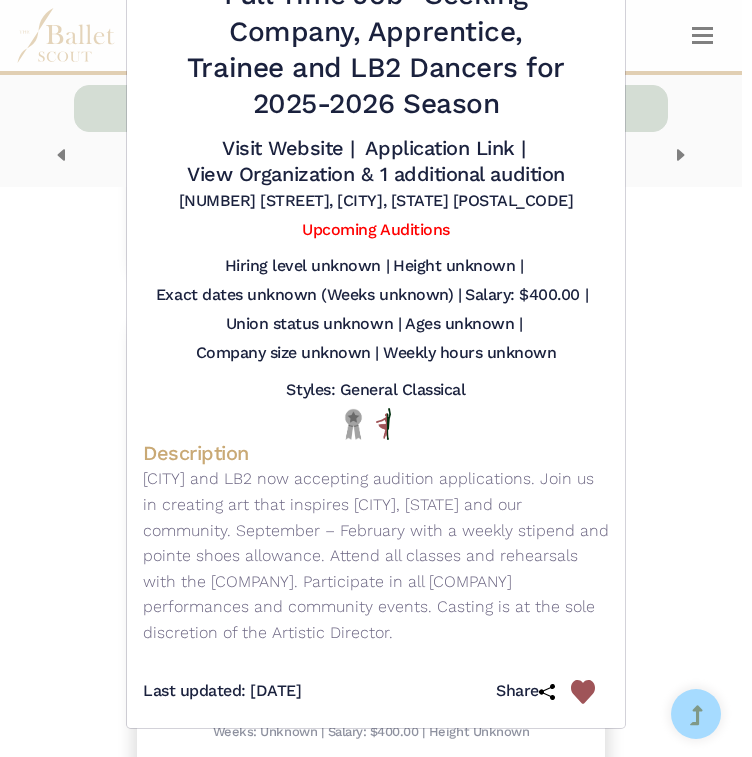 click on "Lexington Ballet Company
-
Full Time Job
- Seeking Company, Apprentice, Trainee and LB2 Dancers for 2025-2026 Season
Visit Website |
Application Link |
161 N Mill St, Lexington, KY 40507" at bounding box center [376, 378] 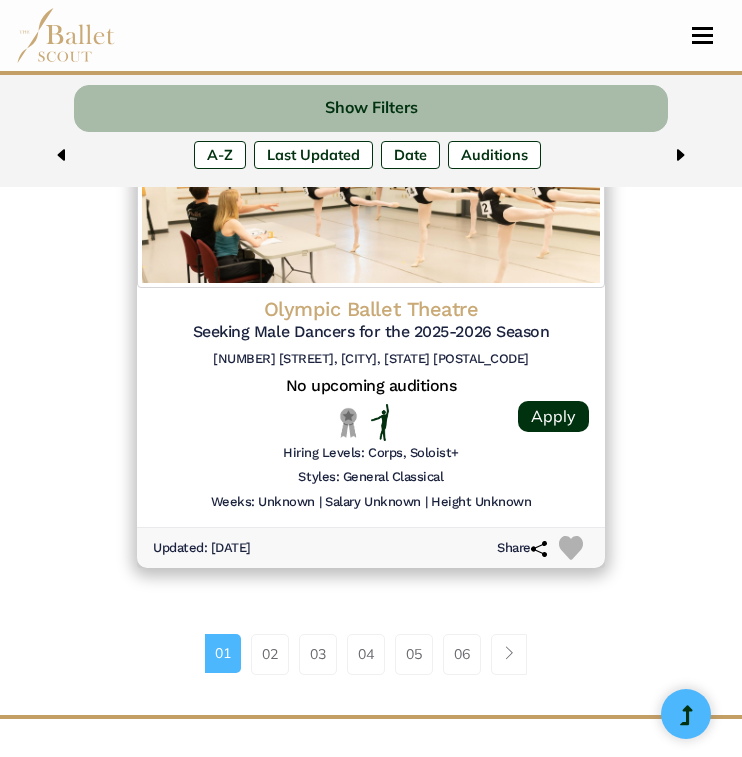 scroll, scrollTop: 5039, scrollLeft: 0, axis: vertical 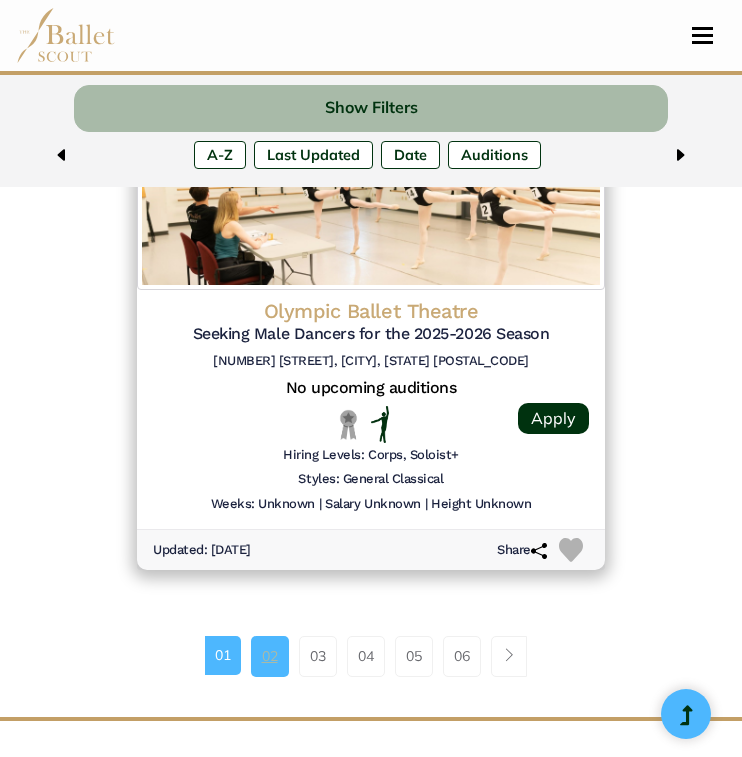 click on "02" at bounding box center [270, 656] 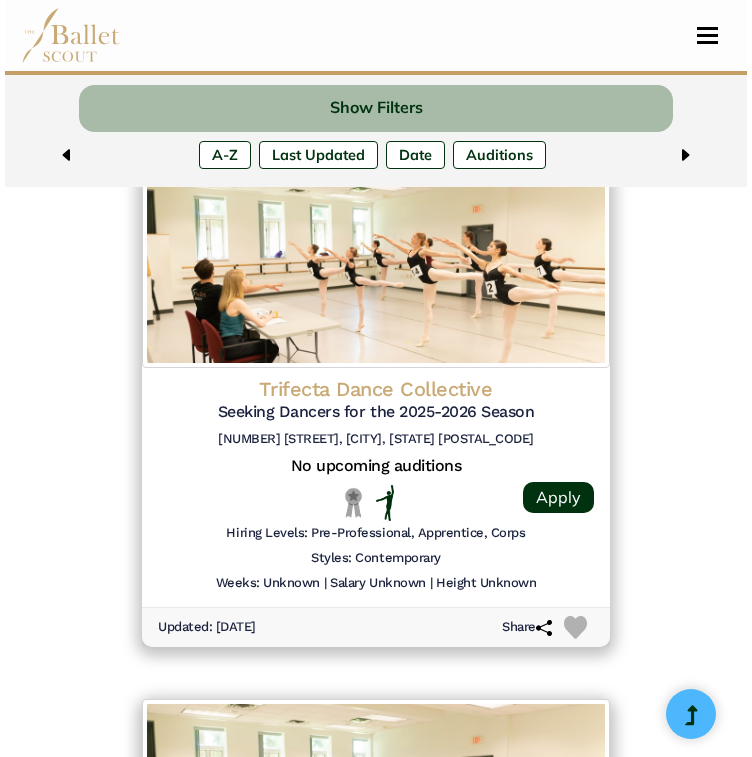 scroll, scrollTop: 2320, scrollLeft: 0, axis: vertical 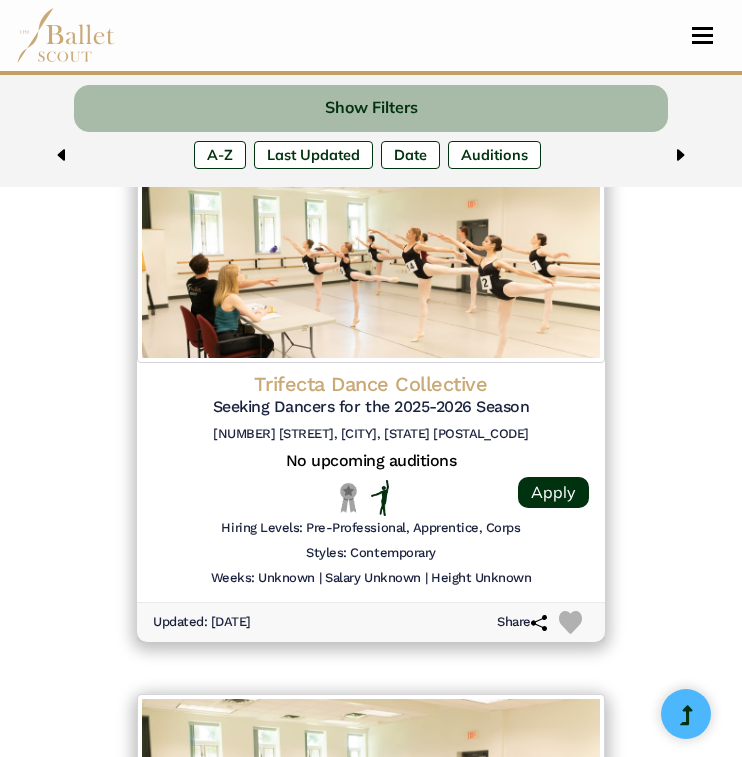 click on "Trifecta Dance Collective
Seeking Dancers for the 2025-2026 Season
[NUMBER] [STREET], [CITY], [STATE] [POSTAL_CODE]
No upcoming auditions
Apply | |" at bounding box center (371, 482) 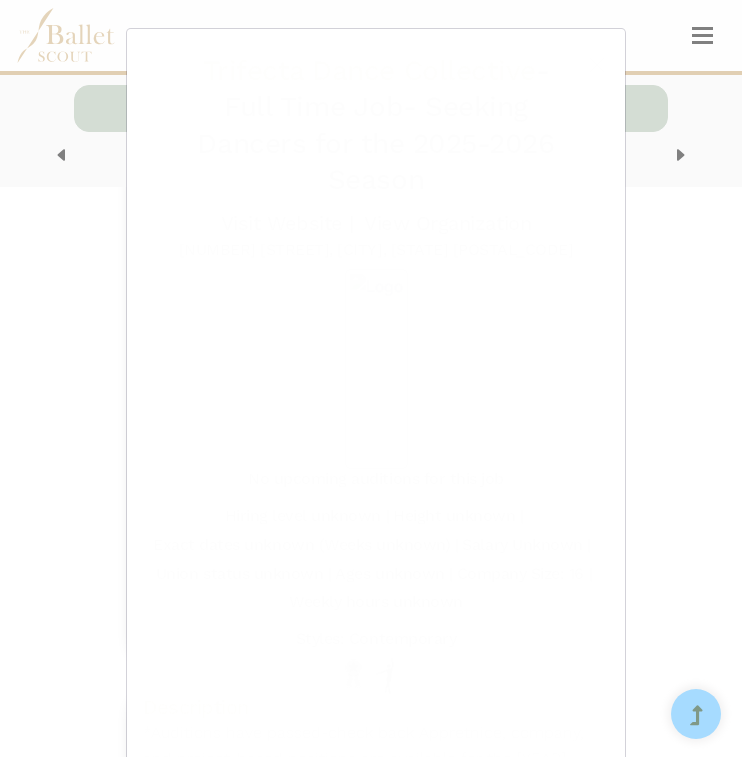 scroll, scrollTop: 2323, scrollLeft: 0, axis: vertical 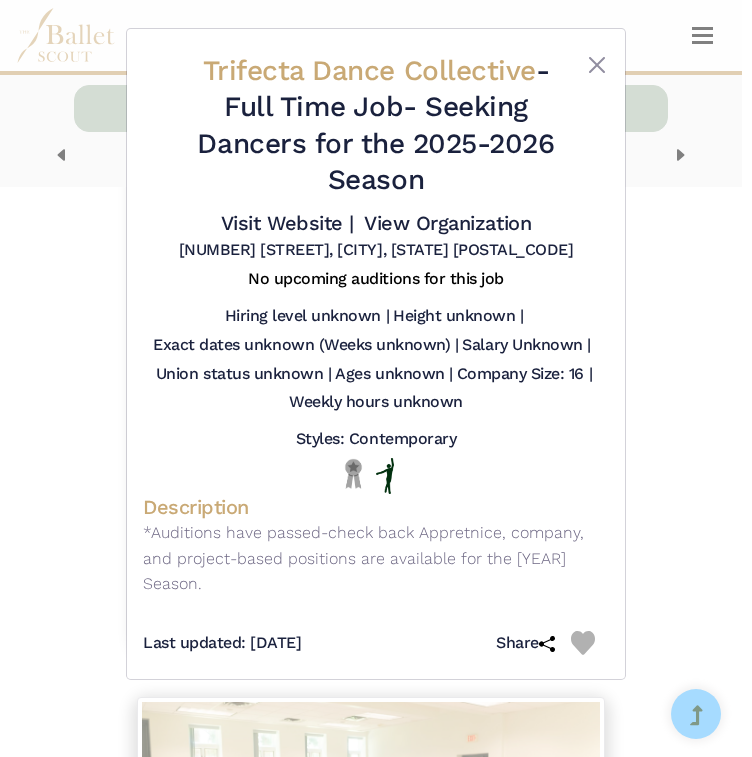 click on "Trifecta Dance Collective
-
Full Time Job
- Seeking Dancers for the 2025-2026 Season
Visit Website |
View Organization
[NUMBER] [STREET], [CITY], [STATE] [POSTAL_CODE]" at bounding box center [376, 378] 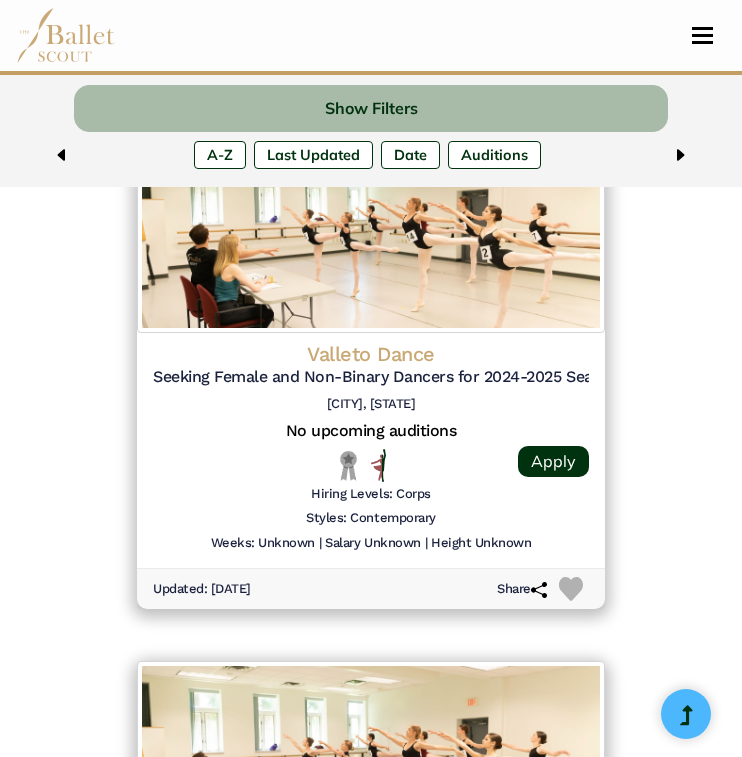 scroll, scrollTop: 2920, scrollLeft: 0, axis: vertical 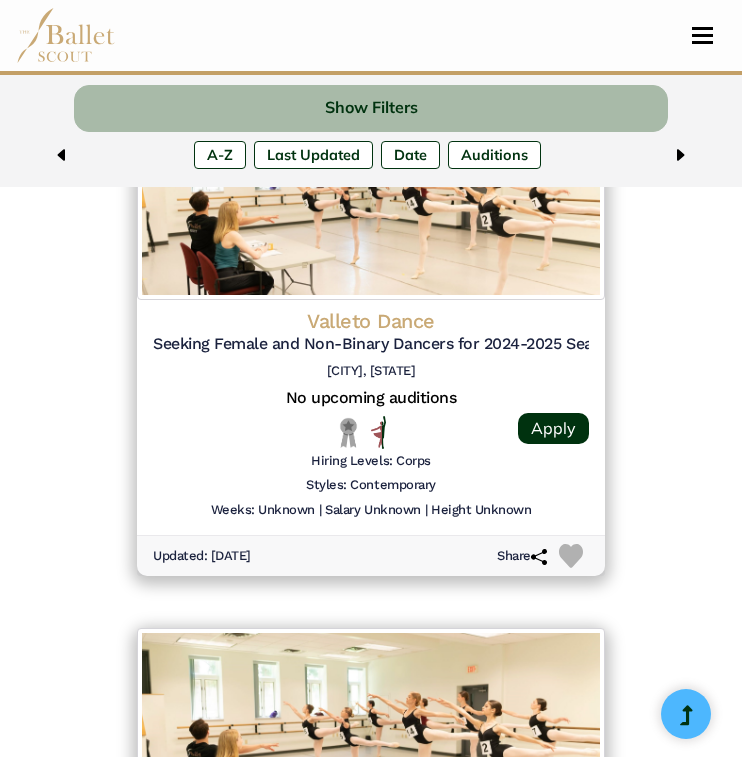 click on "Valleto Dance" at bounding box center (371, -1804) 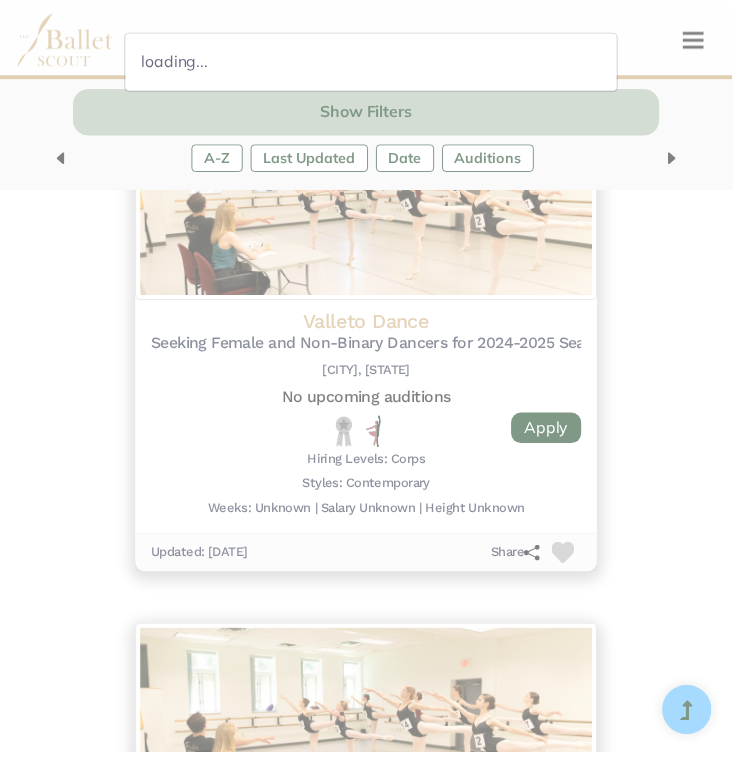 scroll, scrollTop: 2920, scrollLeft: 0, axis: vertical 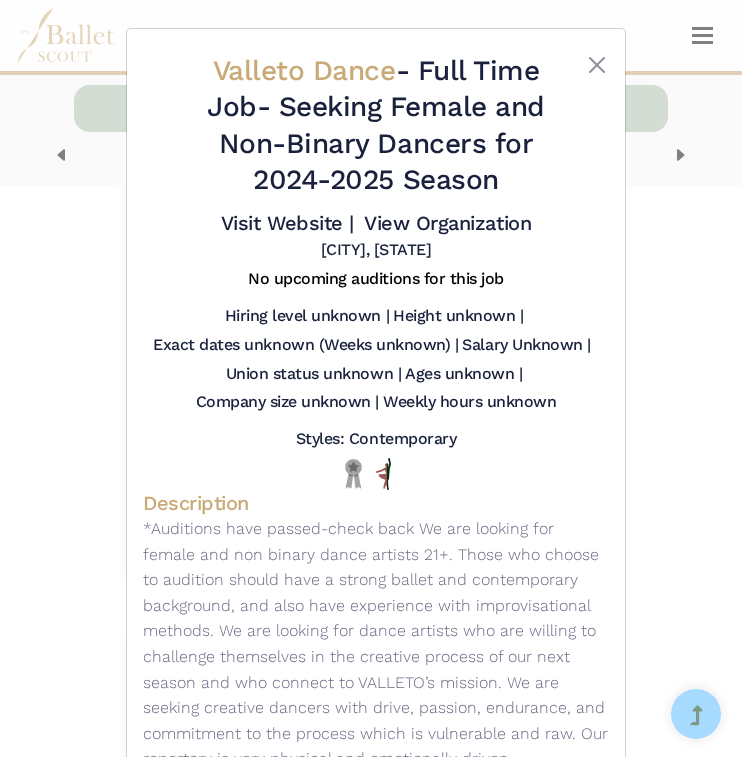 click on "Valleto Dance
-
Full Time Job
- Seeking Female and Non-Binary Dancers for 2024-2025 Season
Visit Website |
View Organization
[CITY], [STATE]" at bounding box center [376, 378] 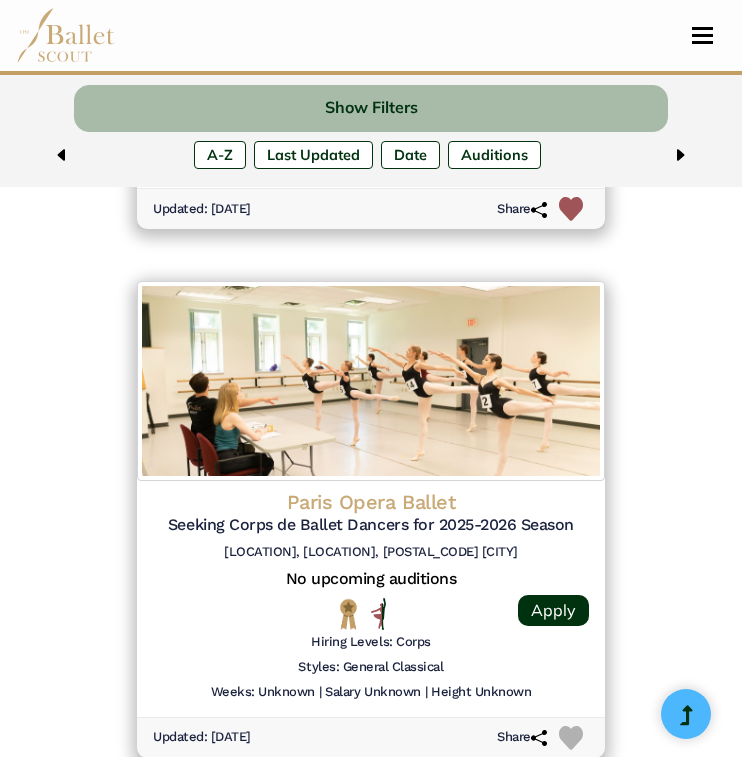 scroll, scrollTop: 3798, scrollLeft: 0, axis: vertical 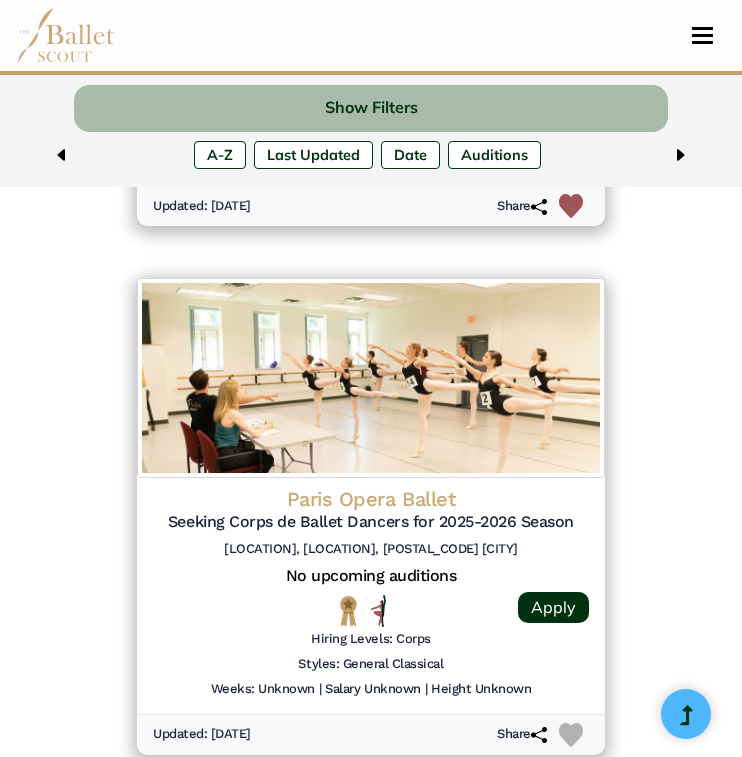 click on "Paris Opera Ballet" at bounding box center [371, -2682] 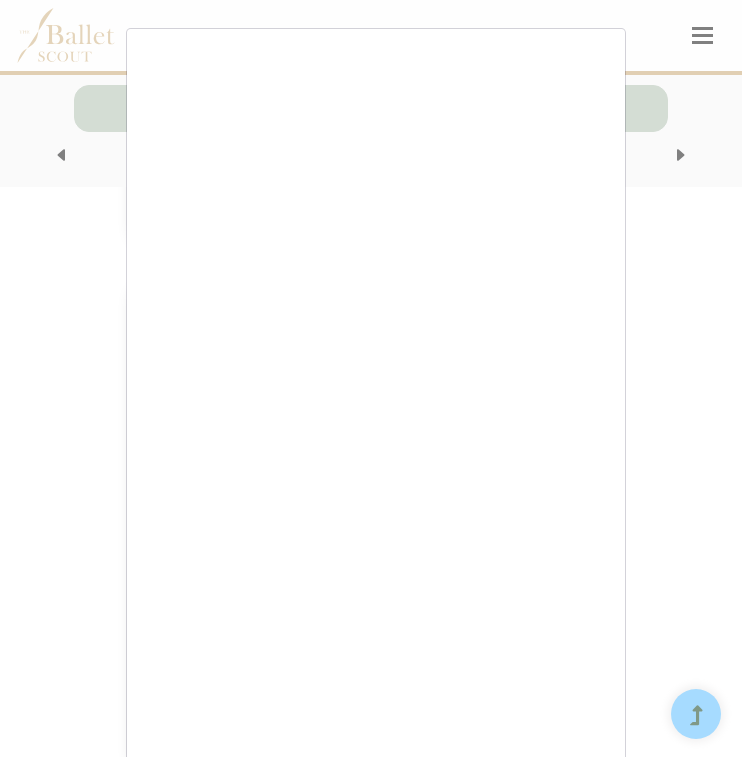 scroll, scrollTop: 3798, scrollLeft: 0, axis: vertical 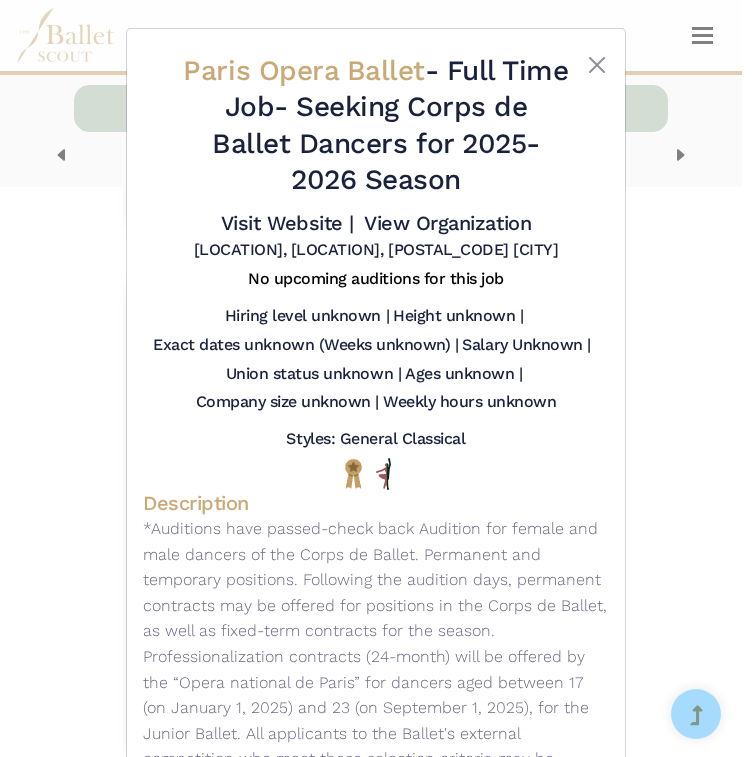 click on "Paris Opera Ballet
-
Full Time Job
- Seeking Corps de Ballet Dancers for 2025-2026 Season
Visit Website |
View Organization
Palais Garnais, Place de l’Opéra, 75009 Paris" at bounding box center (376, 378) 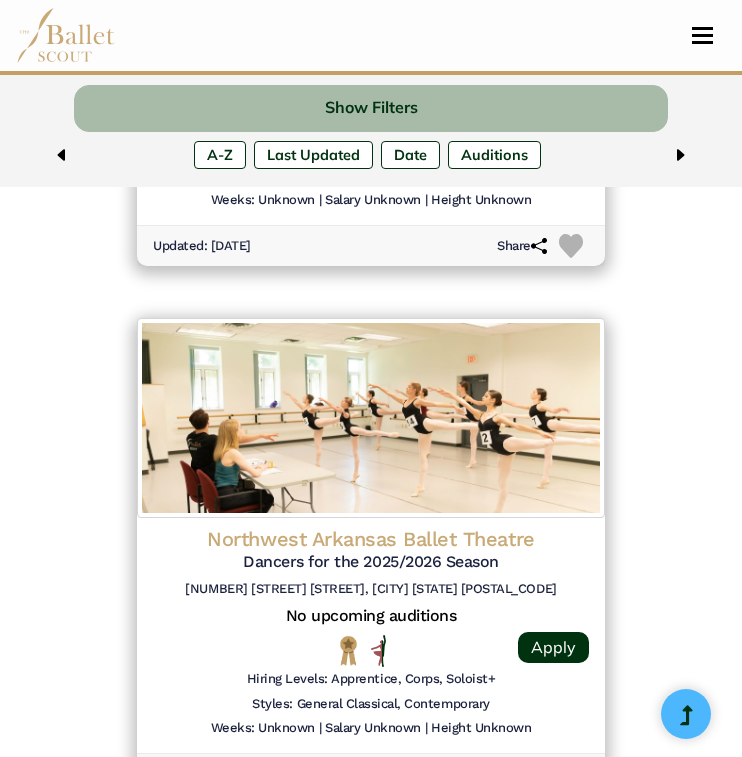 scroll, scrollTop: 4822, scrollLeft: 0, axis: vertical 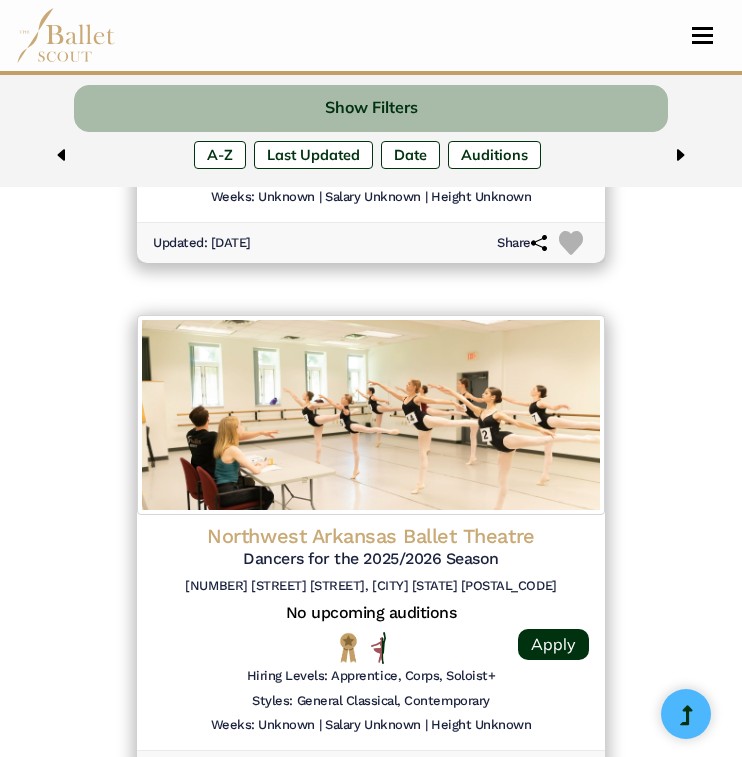 click on "Dancers for the 2025/2026 Season" at bounding box center (371, -3683) 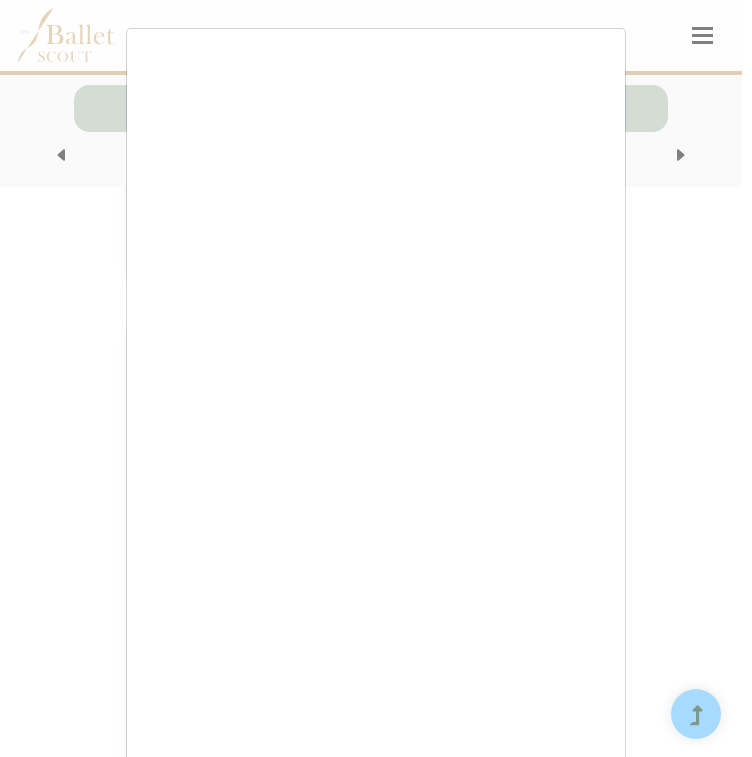 scroll, scrollTop: 4822, scrollLeft: 0, axis: vertical 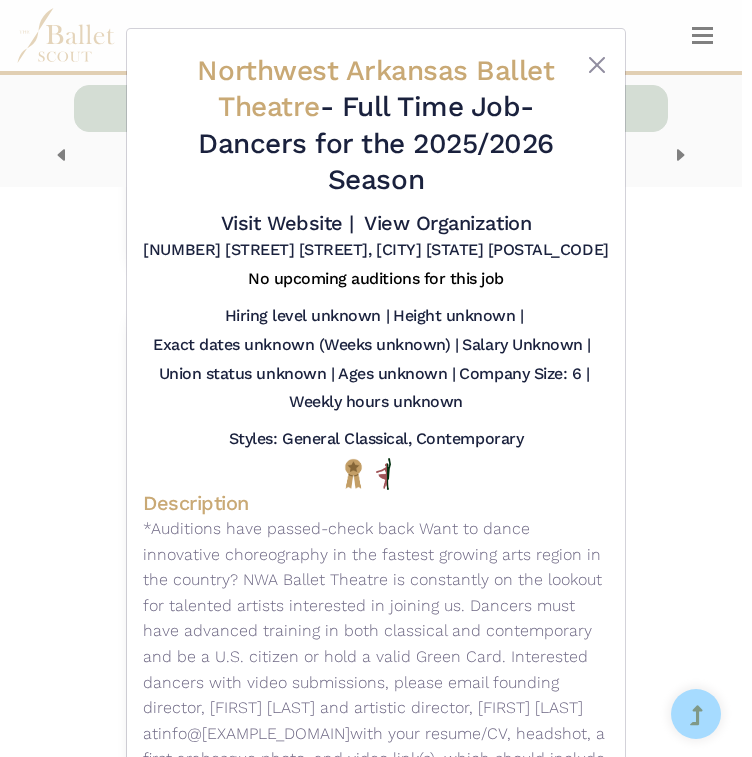 click on "Northwest Arkansas Ballet Theatre
-
Full Time Job
- Dancers for the 2025/2026 Season
Visit Website |
View Organization
3111 SE J St Bentonville AR 72712" at bounding box center (376, 378) 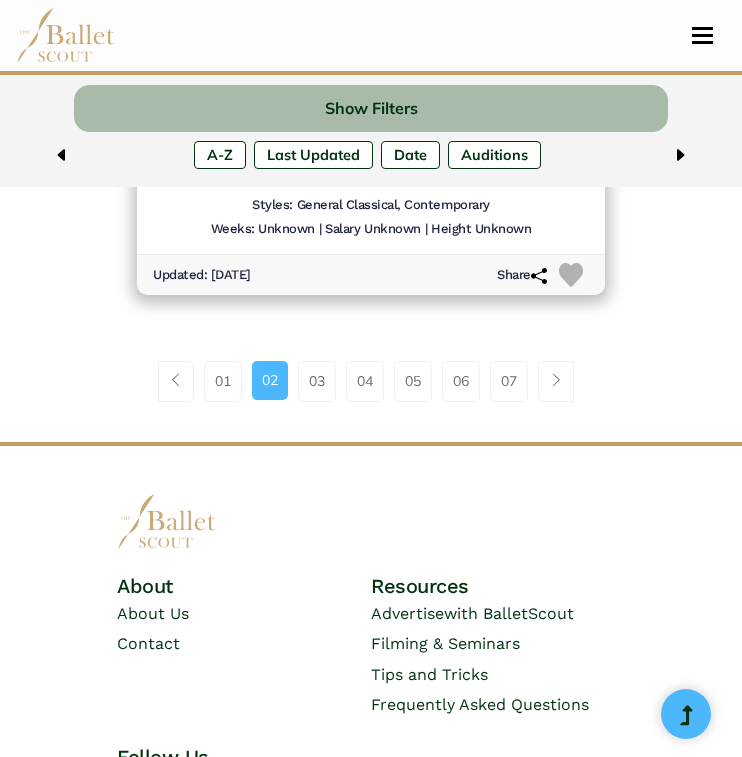 scroll, scrollTop: 5411, scrollLeft: 0, axis: vertical 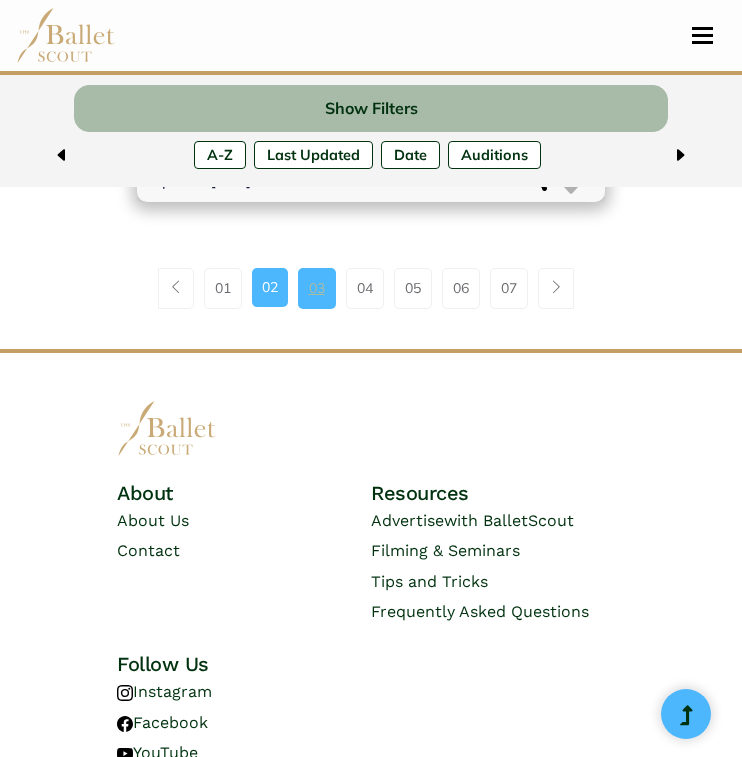 click on "03" at bounding box center [317, 288] 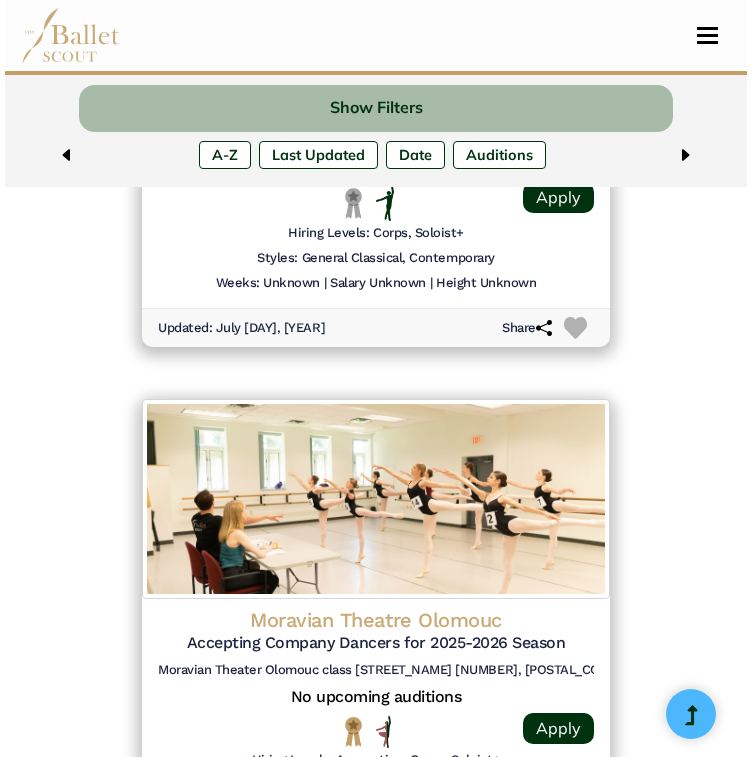 scroll, scrollTop: 1625, scrollLeft: 0, axis: vertical 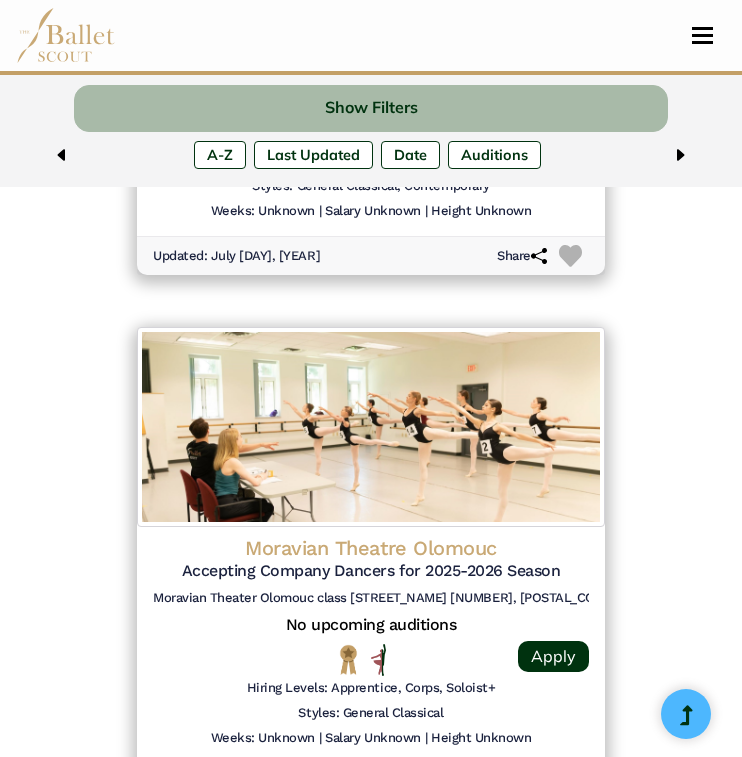 click on "Moravian Theatre Olomouc" at bounding box center [371, -509] 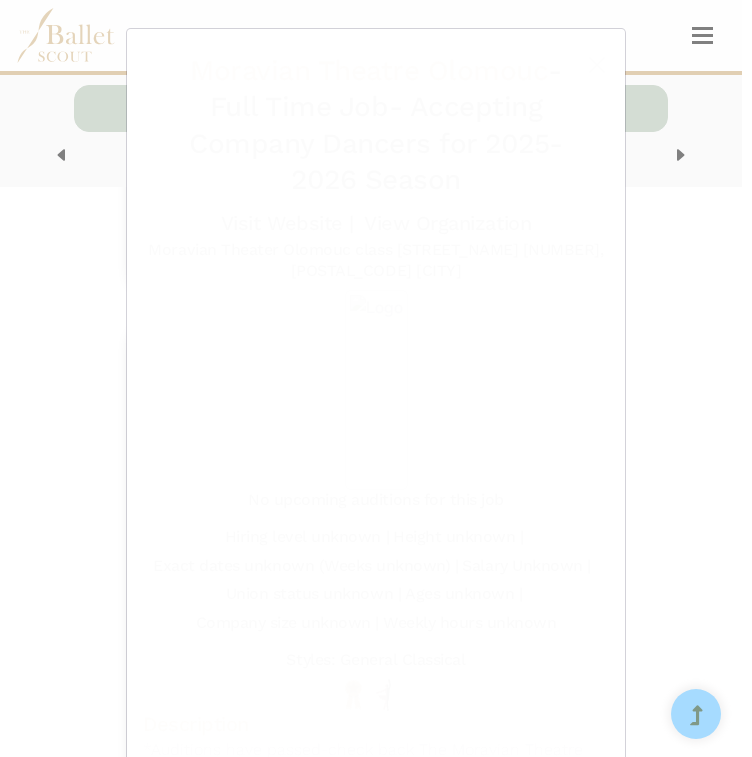 scroll, scrollTop: 1626, scrollLeft: 0, axis: vertical 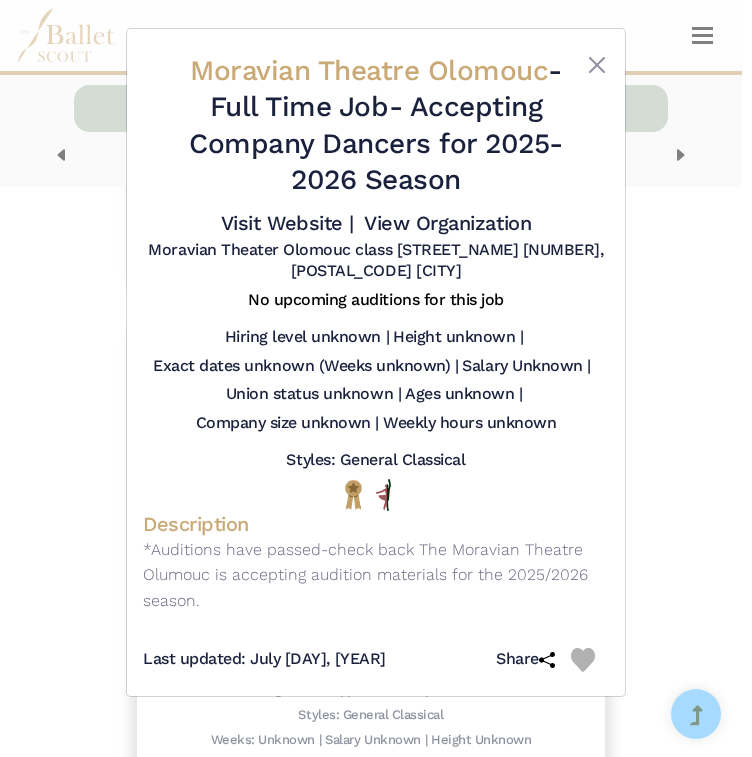 click on "Moravian Theater Olomouc
-
Full Time Job
- Accepting Company Dancers for [YEAR]-[YEAR] Season
Visit Website |
View Organization
Moravian Theater Olomouc
class [STREET_NAME] [NUMBER], [POSTAL_CODE] [CITY]" at bounding box center [376, 378] 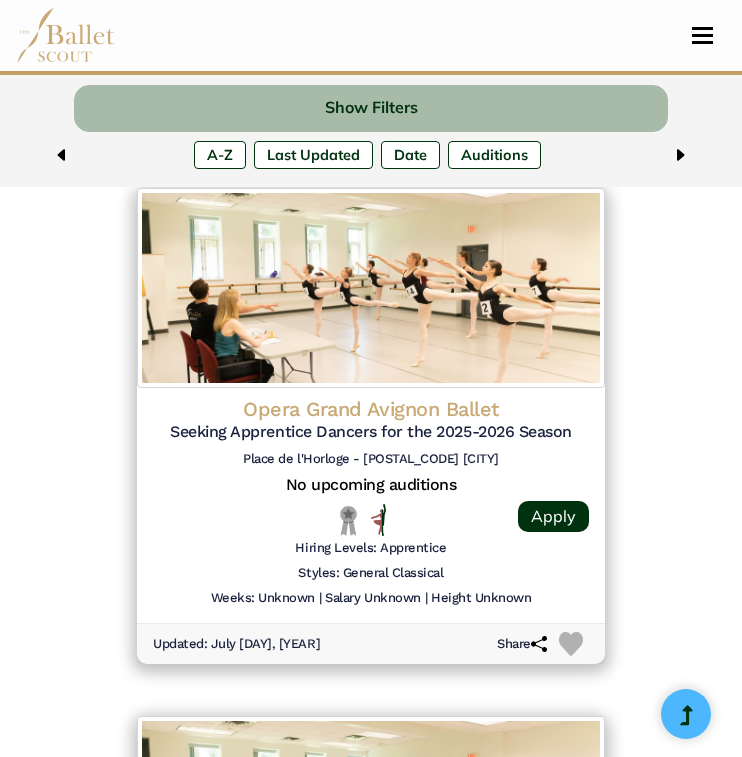 scroll, scrollTop: 2828, scrollLeft: 0, axis: vertical 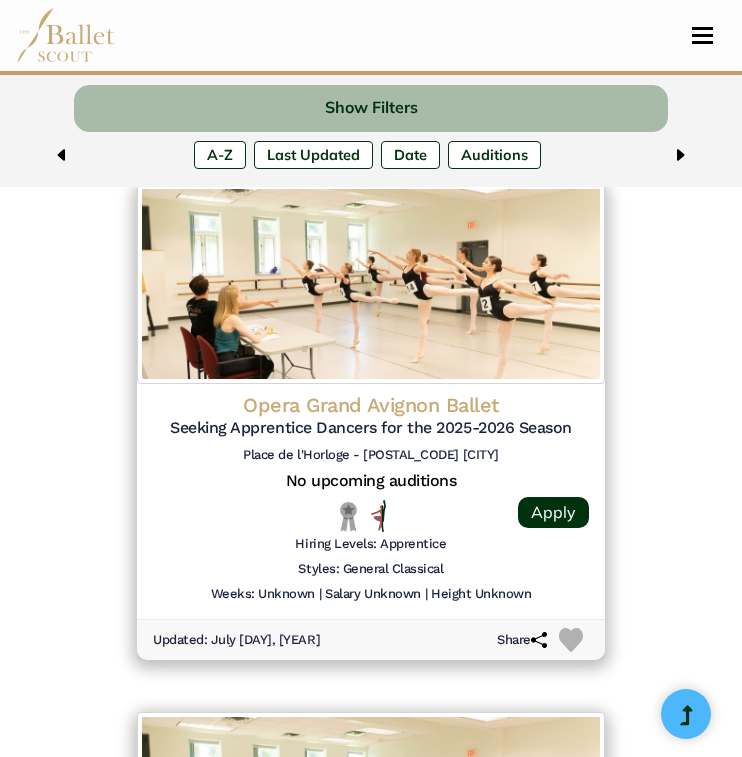 click on "465  results were found
Please contact us if you come across any errors, we would love your help!
A - Z
Last Updated
Date" at bounding box center (371, 495) 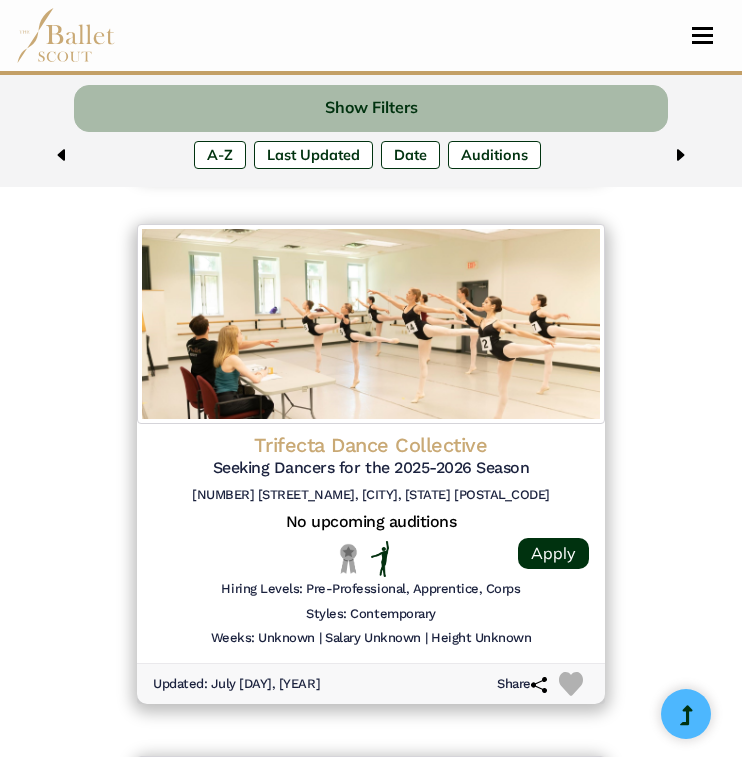 scroll, scrollTop: 3330, scrollLeft: 0, axis: vertical 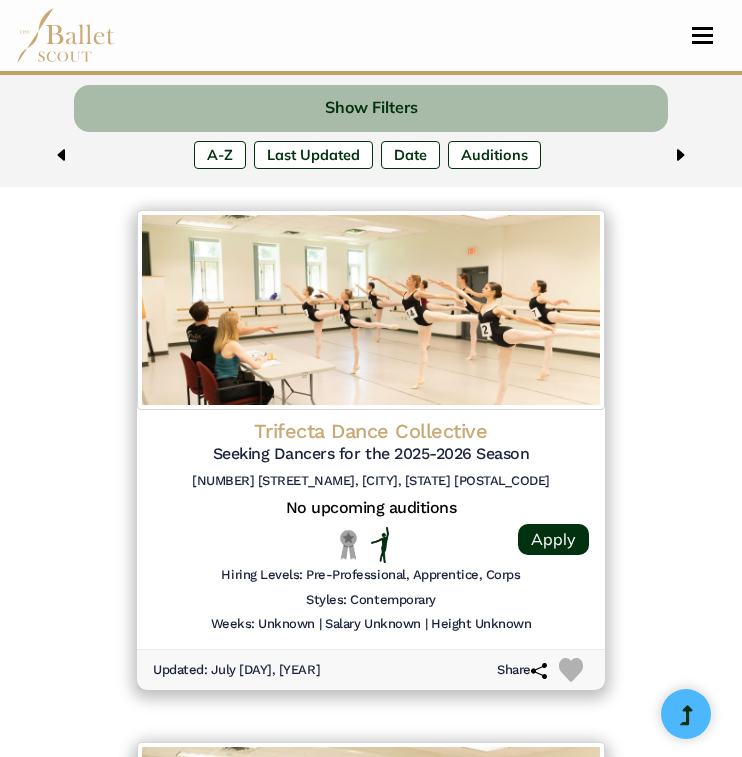 click on "Seeking Dancers for the 2025-2026 Season" at bounding box center (371, -2191) 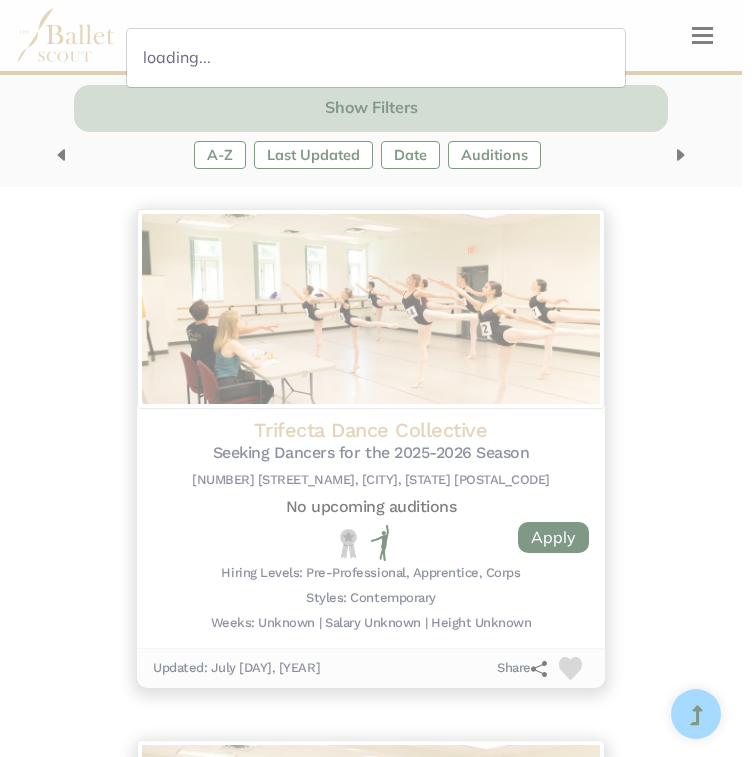 scroll, scrollTop: 3330, scrollLeft: 0, axis: vertical 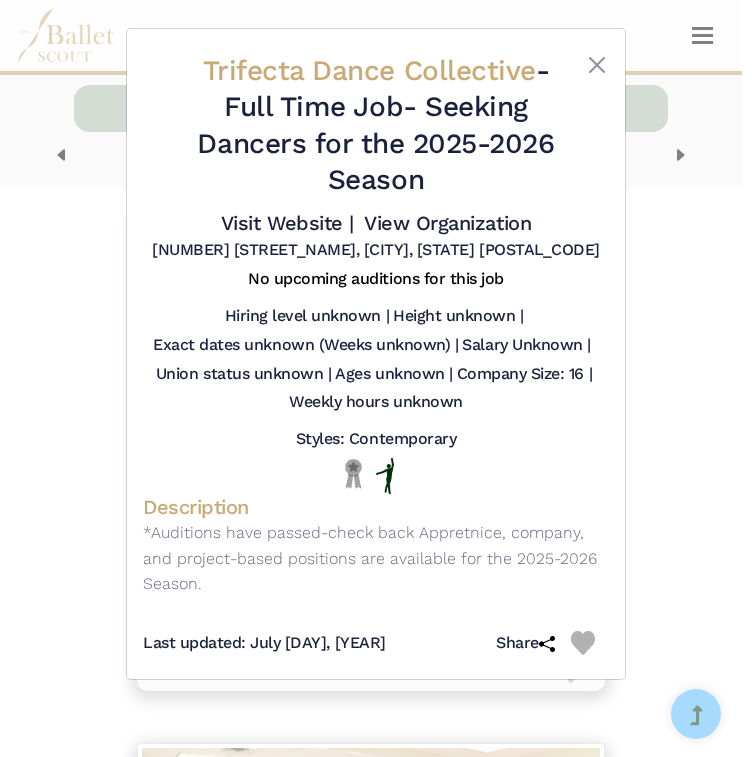 click on "Trifecta Dance Collective
-
Full Time Job
- Seeking Dancers for the 2025-2026 Season
Visit Website |
View Organization
4330 Di Paolo Center, Glenview, IL 60025" at bounding box center [376, 378] 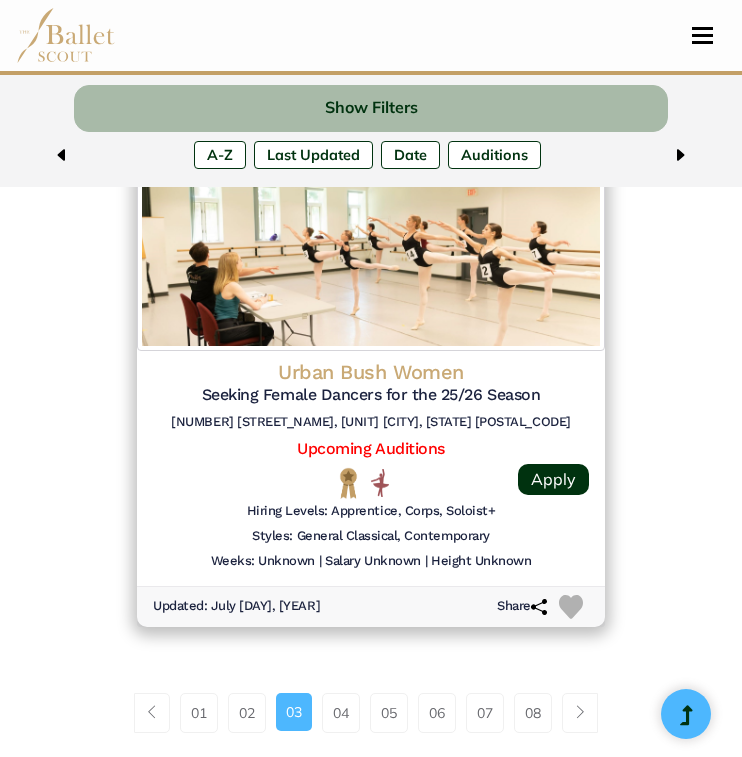 scroll, scrollTop: 5055, scrollLeft: 0, axis: vertical 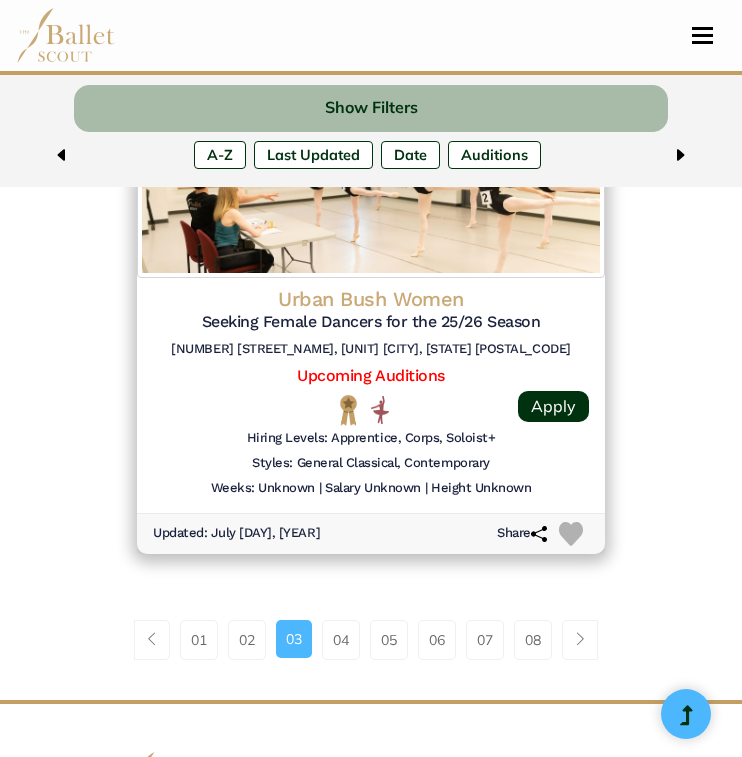 click on "Urban Bush Women
Seeking Female Dancers for the 25/26 Season
138 South Oxford Street, 4B
Brooklyn, NY 11217" at bounding box center [371, 326] 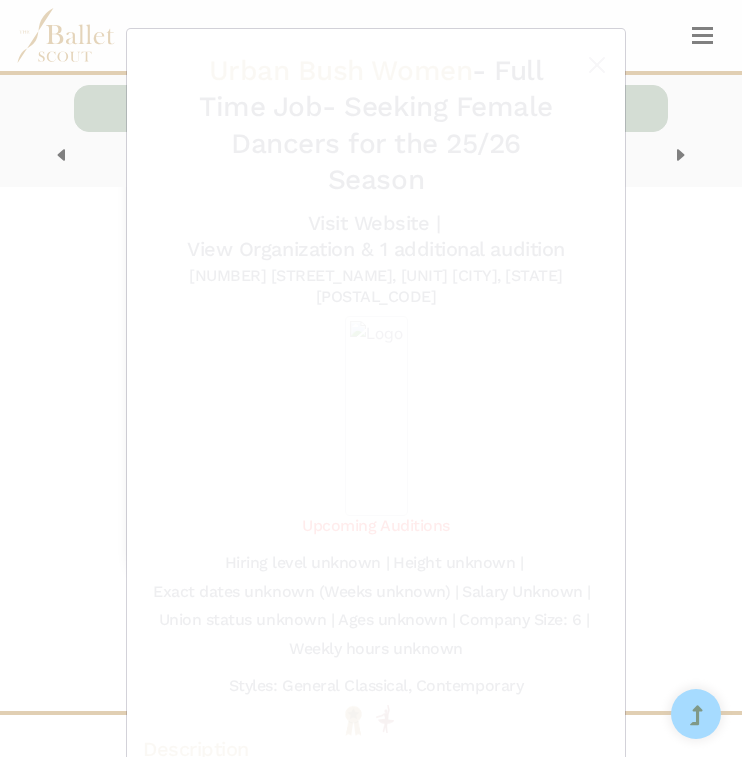 scroll, scrollTop: 5055, scrollLeft: 0, axis: vertical 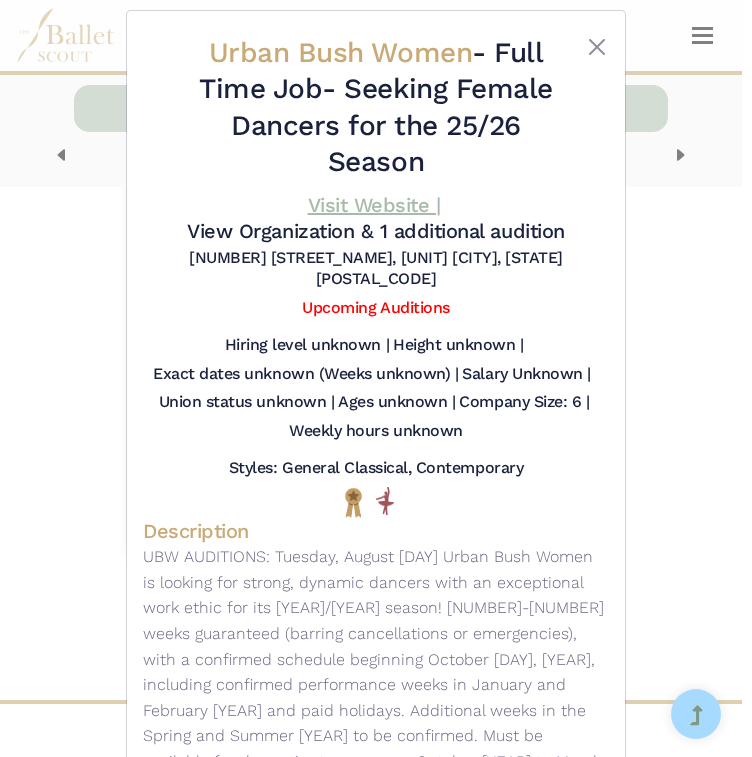 click on "Visit Website |" at bounding box center [374, 205] 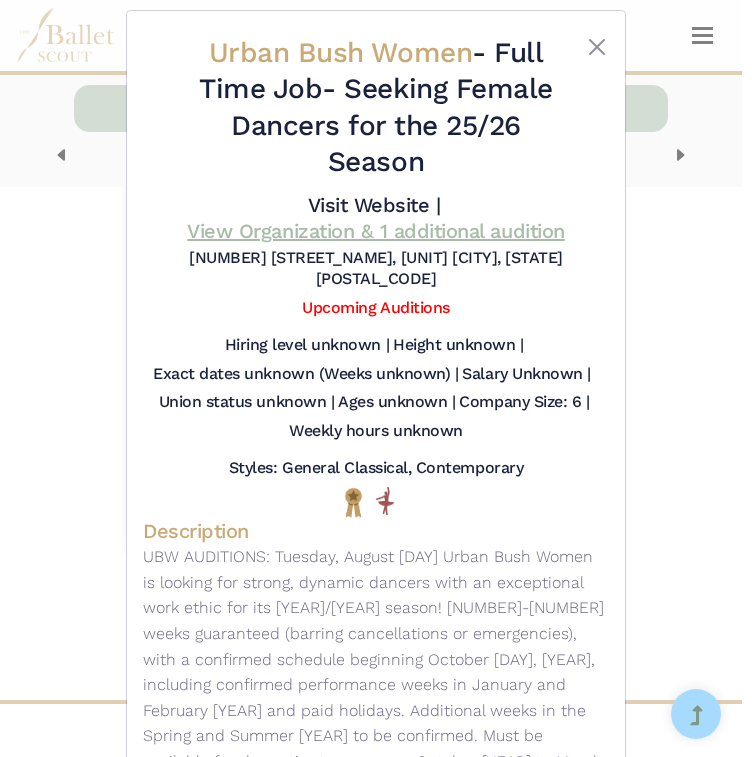 click on "View Organization
& 1 additional audition" at bounding box center (375, 231) 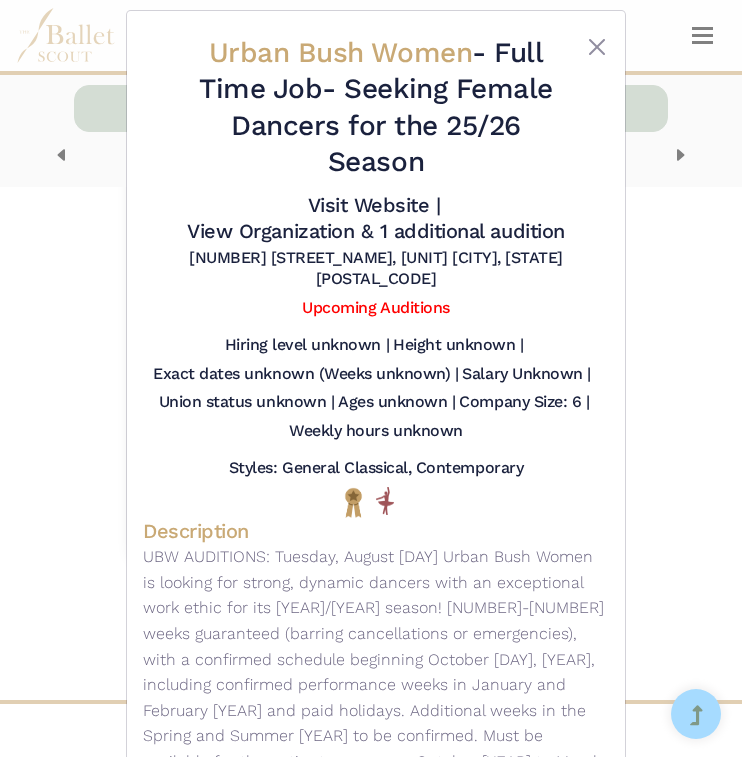 click on "Urban Bush Women
-
Full Time Job
- Seeking Female Dancers for the 25/26 Season
Visit Website |
View Organization
& 1 additional audition" at bounding box center (376, 378) 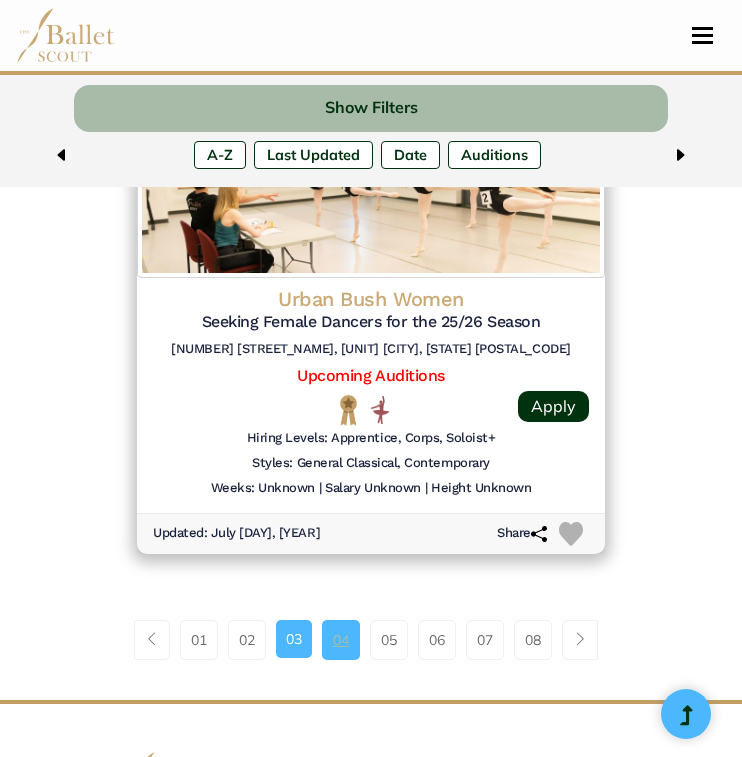 click on "04" at bounding box center [341, 640] 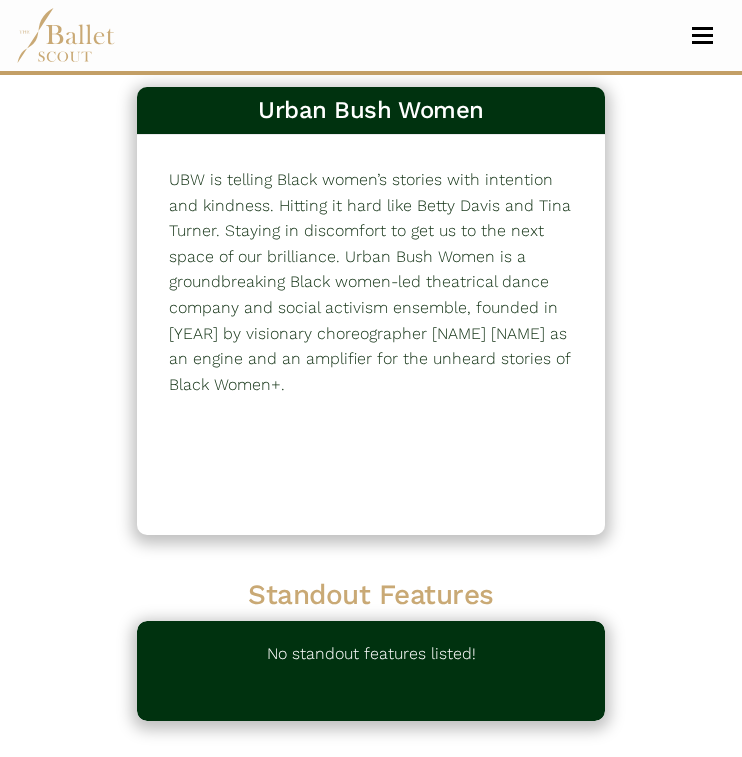 scroll, scrollTop: 23, scrollLeft: 0, axis: vertical 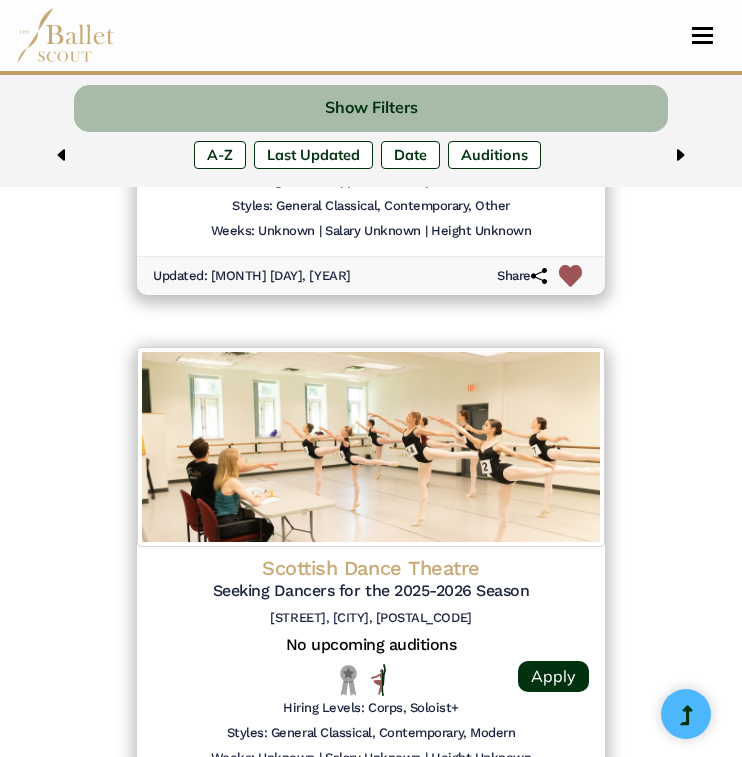 click on "Seeking Dancers for the 2025-2026 Season" at bounding box center (371, 65) 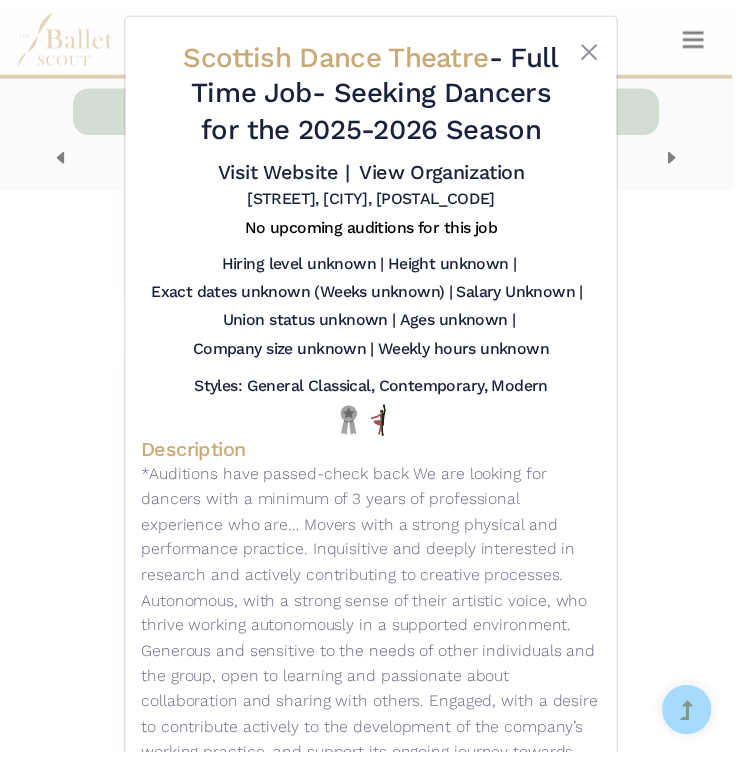scroll, scrollTop: 23, scrollLeft: 0, axis: vertical 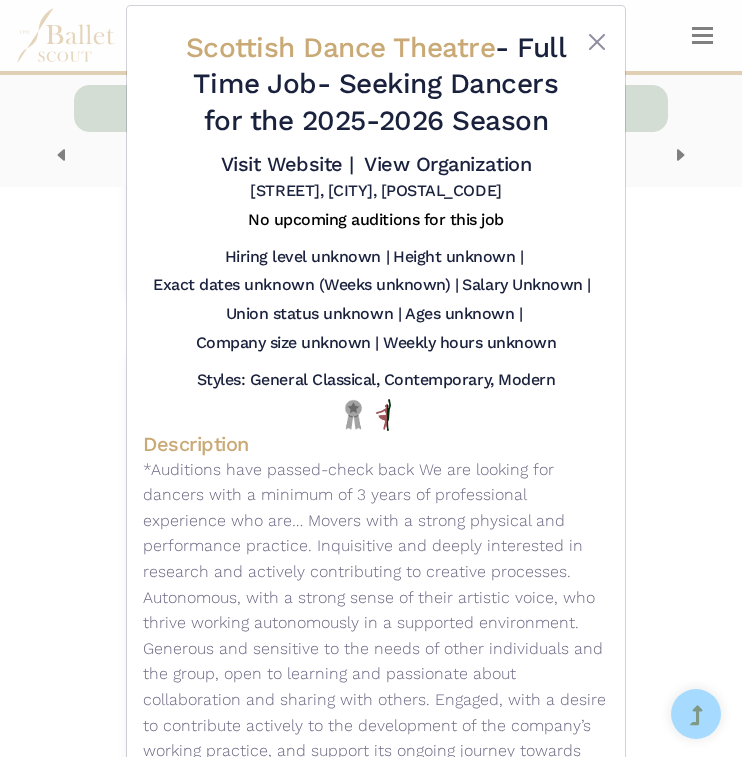click on "Scottish Dance Theatre
-
Full Time Job
- Seeking Dancers for the [YEAR]-[YEAR] Season
Visit Website |
View Organization
[STREET], [CITY], [POSTAL_CODE]" at bounding box center [376, 378] 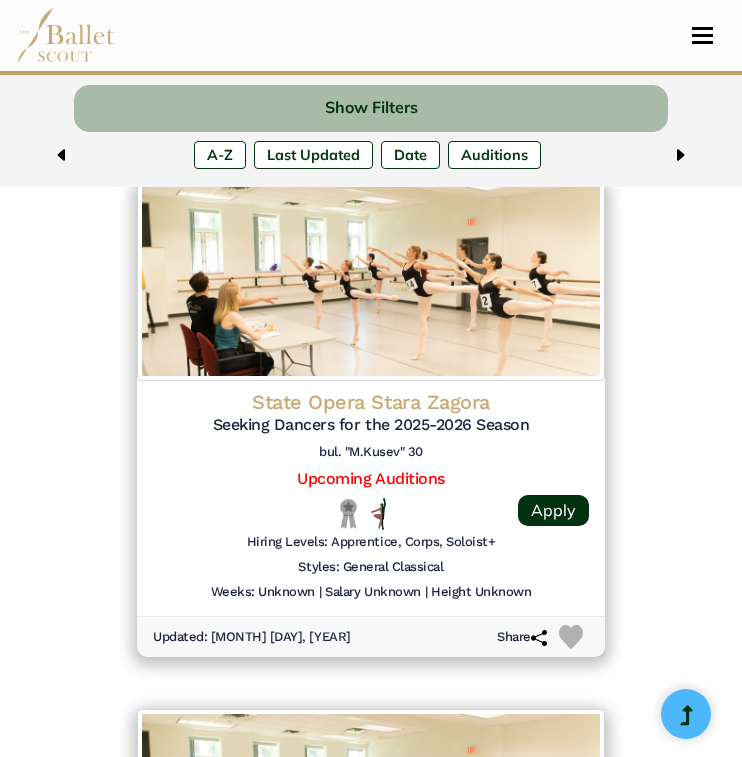 scroll, scrollTop: 1774, scrollLeft: 0, axis: vertical 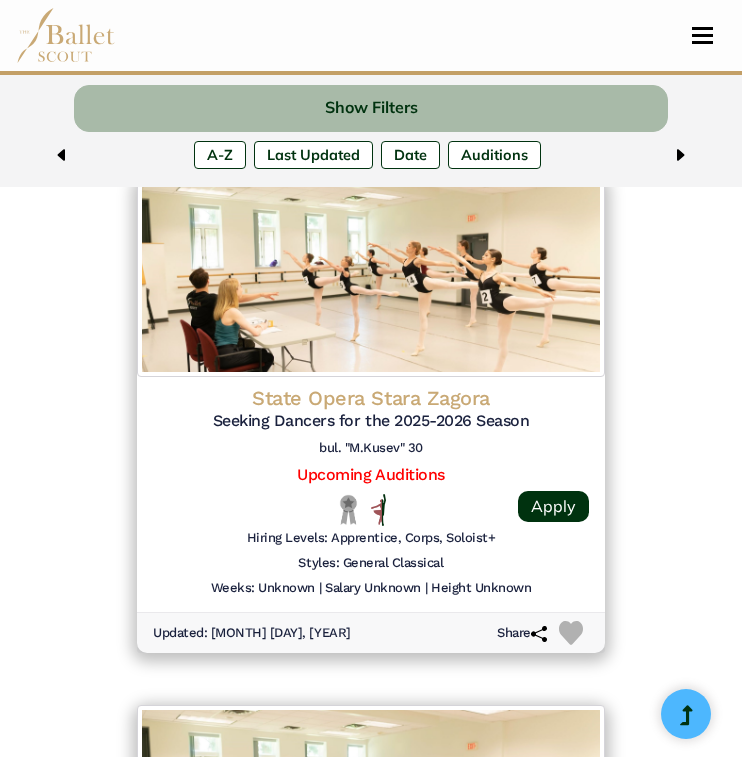 click on "State Opera Stara Zagora" at bounding box center (371, -658) 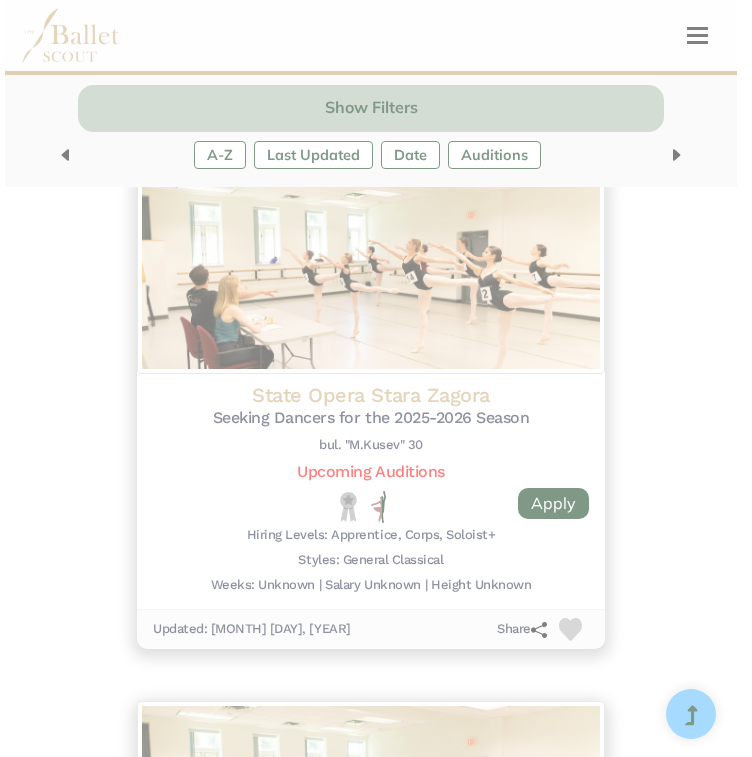 scroll, scrollTop: 1772, scrollLeft: 0, axis: vertical 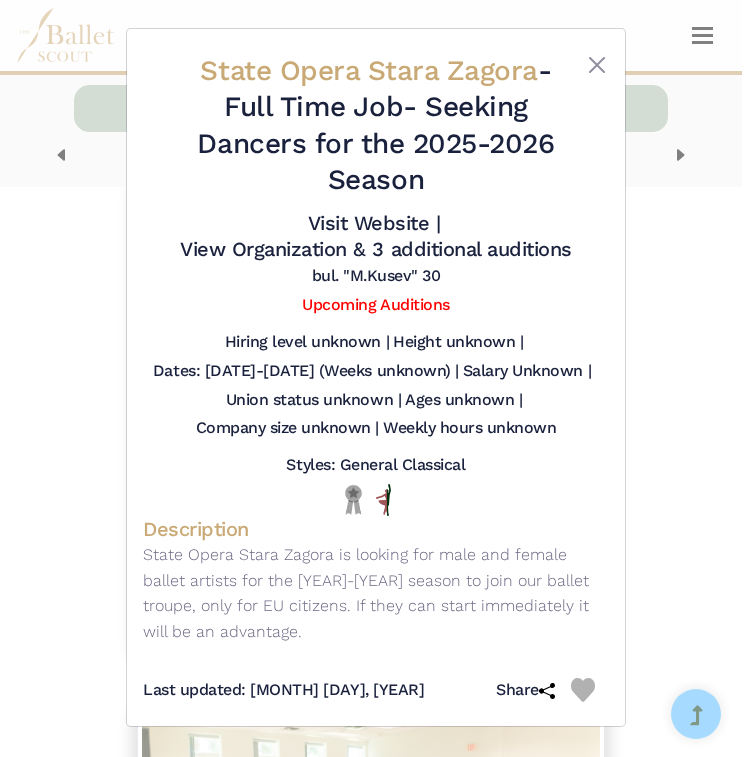click on "State Opera Stara Zagora
-
Full Time Job
- Seeking Dancers for the 2025-2026 Season
Visit Website |
View Organization
& 3 additional auditions" at bounding box center (376, 378) 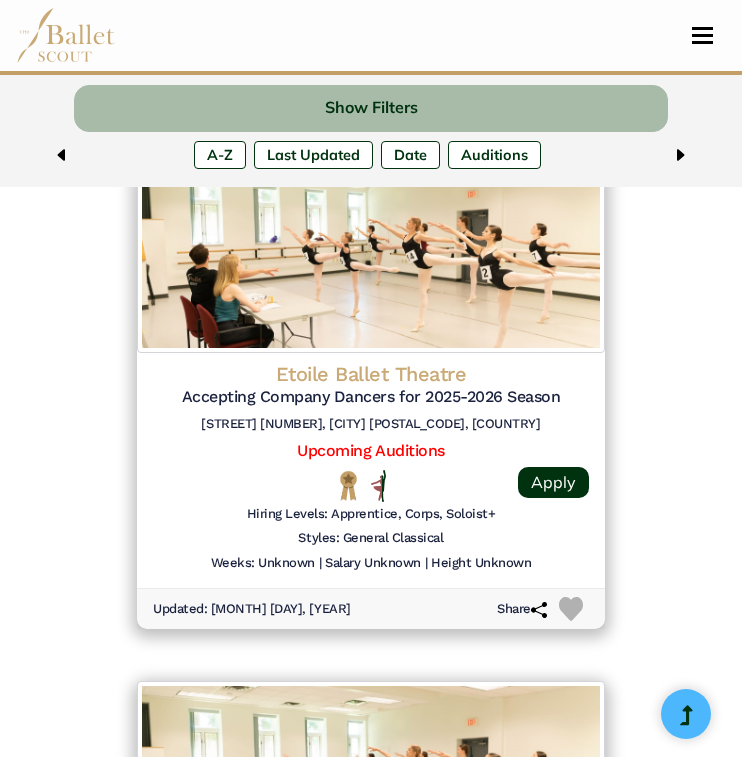 scroll, scrollTop: 2866, scrollLeft: 0, axis: vertical 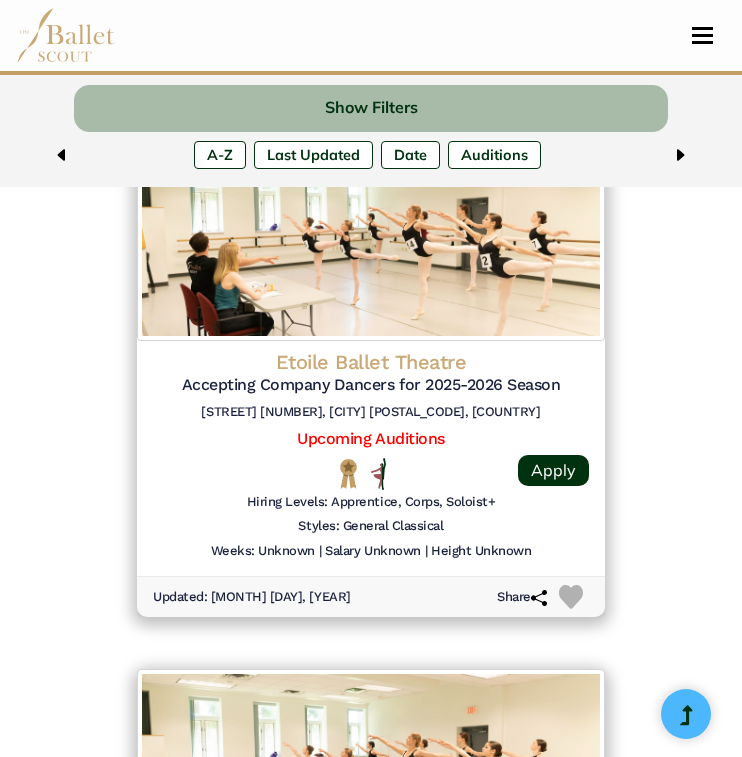 click on "Etoile Ballet Theatre" at bounding box center (371, -1750) 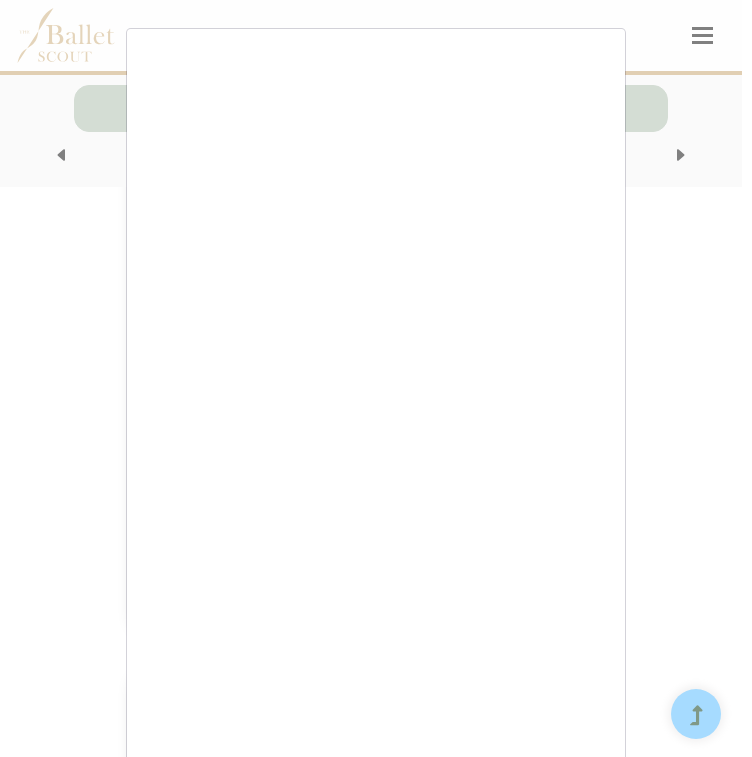 scroll, scrollTop: 2866, scrollLeft: 0, axis: vertical 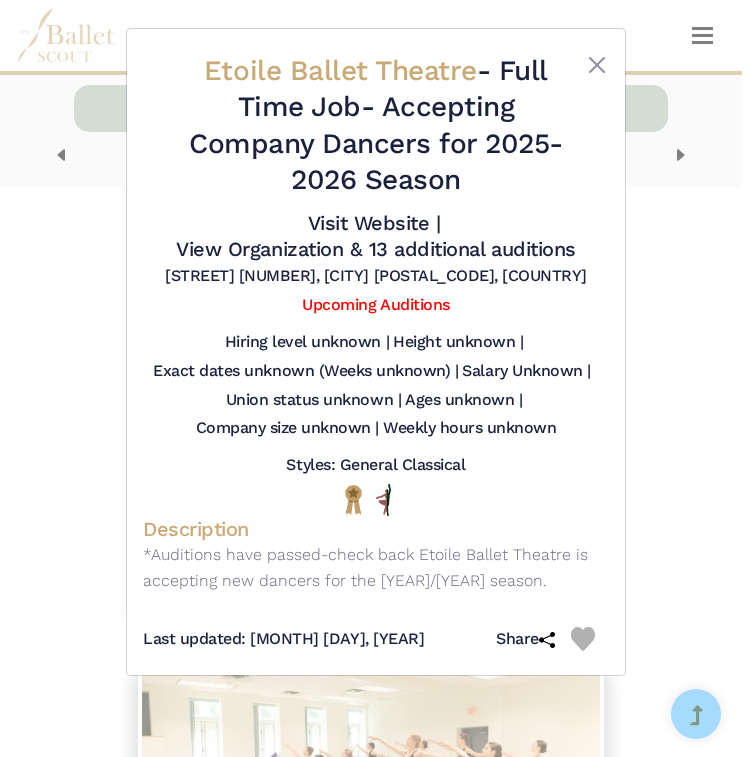 click on "Etoile Ballet Theatre
-
Full Time Job
- Accepting Company Dancers for 2025-2026 Season
Visit Website |
View Organization
& 13 additional auditions" at bounding box center [376, 378] 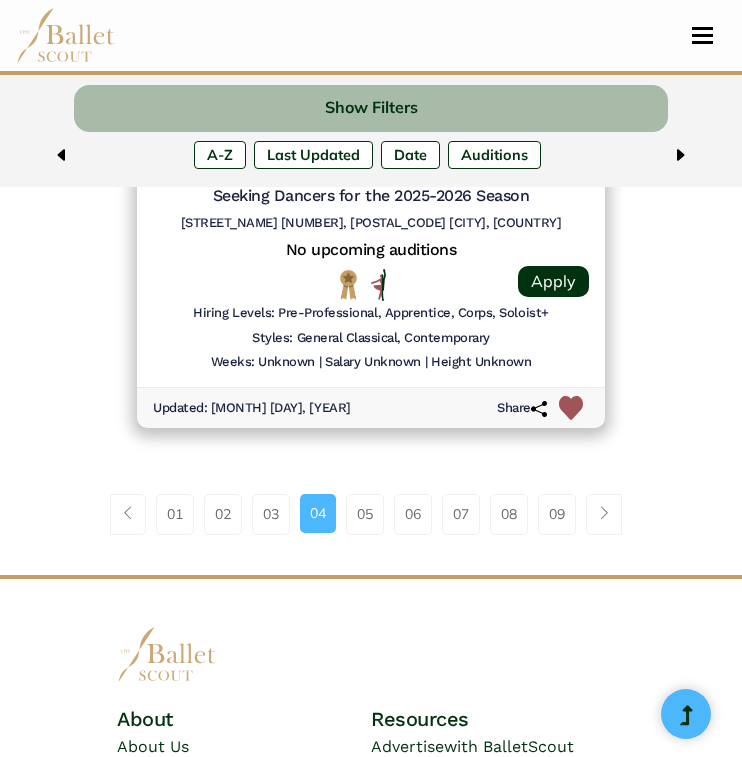 scroll, scrollTop: 5201, scrollLeft: 0, axis: vertical 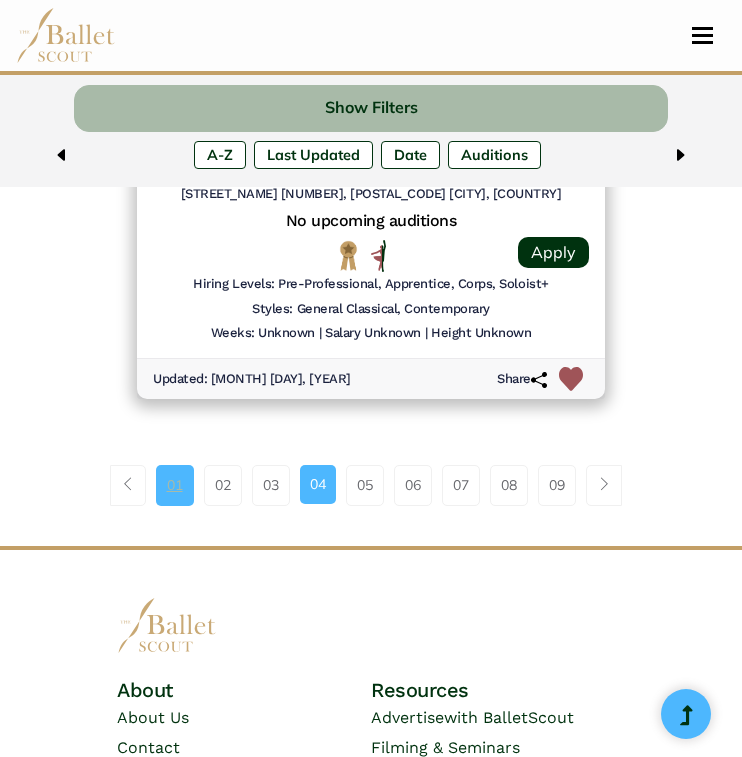 click on "01" at bounding box center [175, 485] 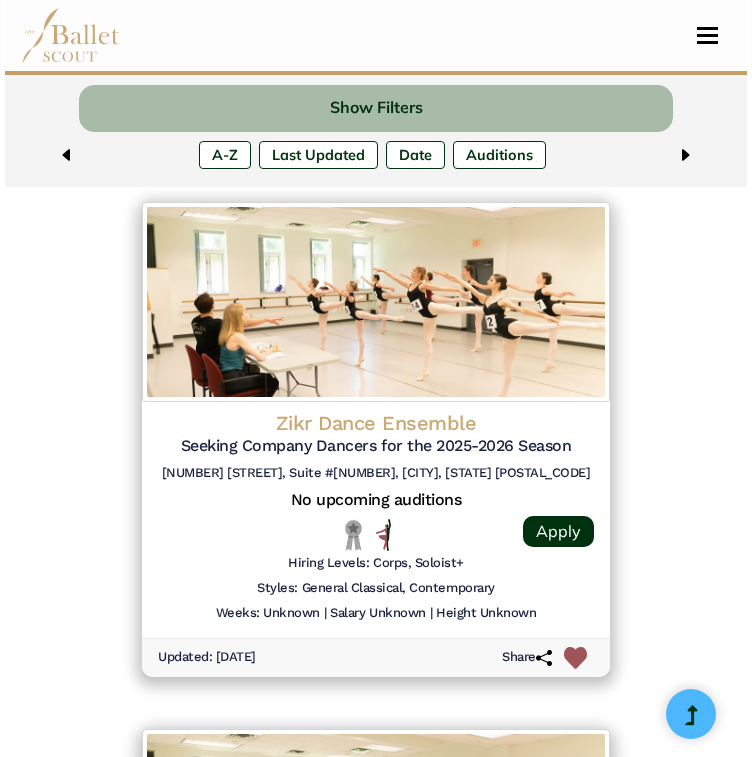 scroll, scrollTop: 1207, scrollLeft: 0, axis: vertical 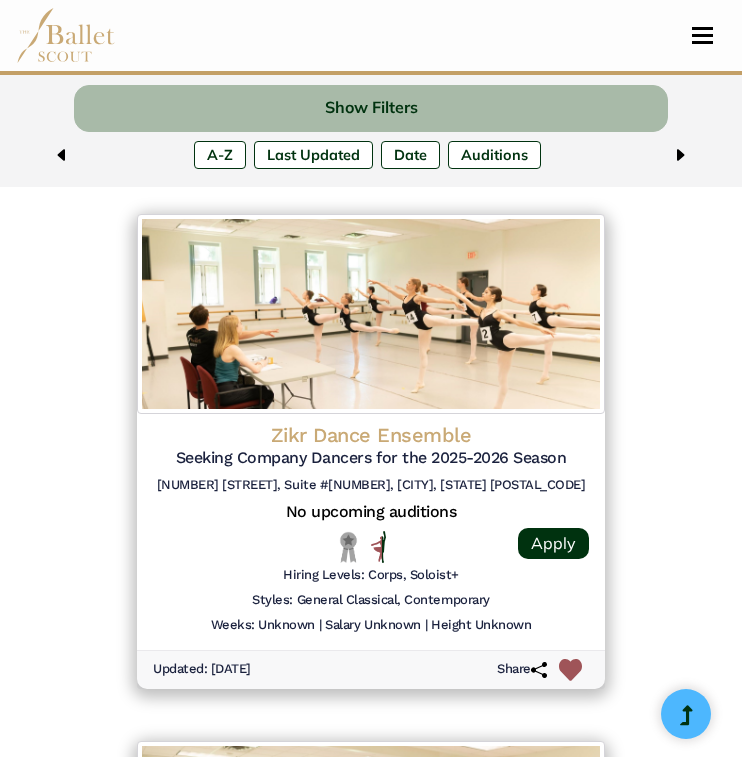 click on "Zikr Dance Ensemble
Seeking Company Dancers for the 2025-2026 Season
[NUMBER] [STREET], Suite #[NUMBER],
[CITY], [STATE]" at bounding box center [371, 462] 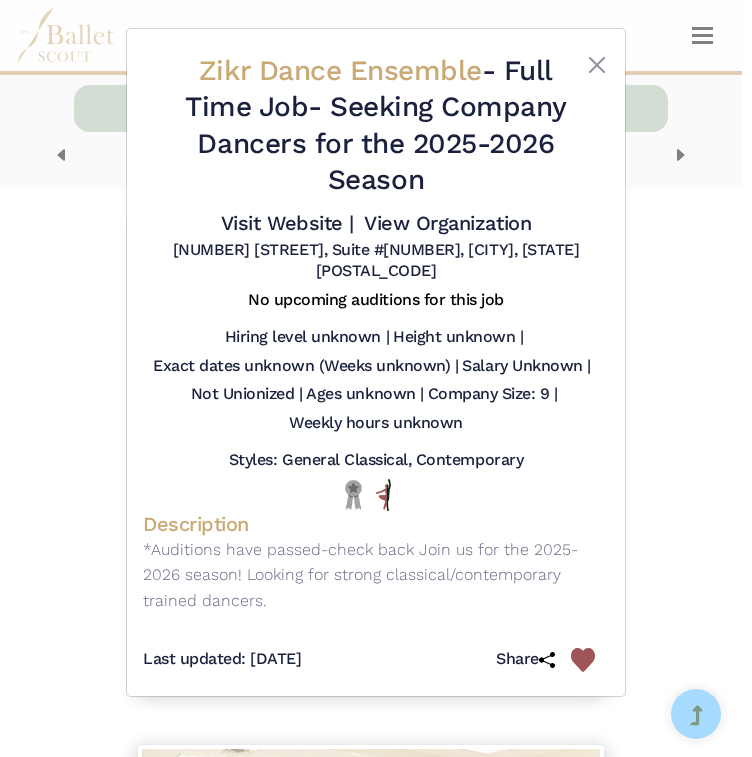 click on "Zikr Dance Ensemble
-
Full Time Job
- Seeking Company Dancers for the 2025-2026 Season
Visit Website |
View Organization
[NUMBER] [STREET], Suite #[NUMBER],
[CITY], [STATE]" at bounding box center (376, 378) 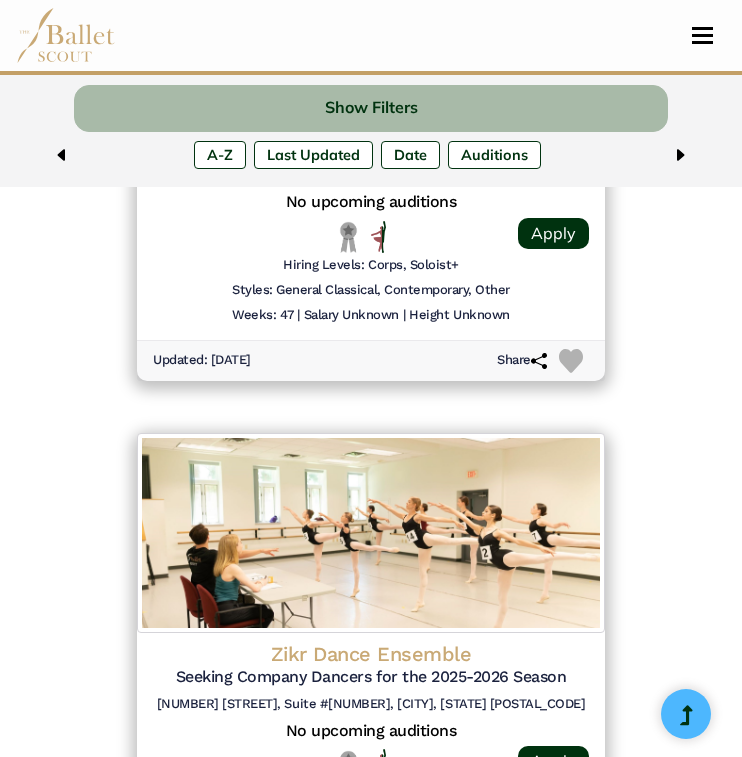 scroll, scrollTop: 948, scrollLeft: 0, axis: vertical 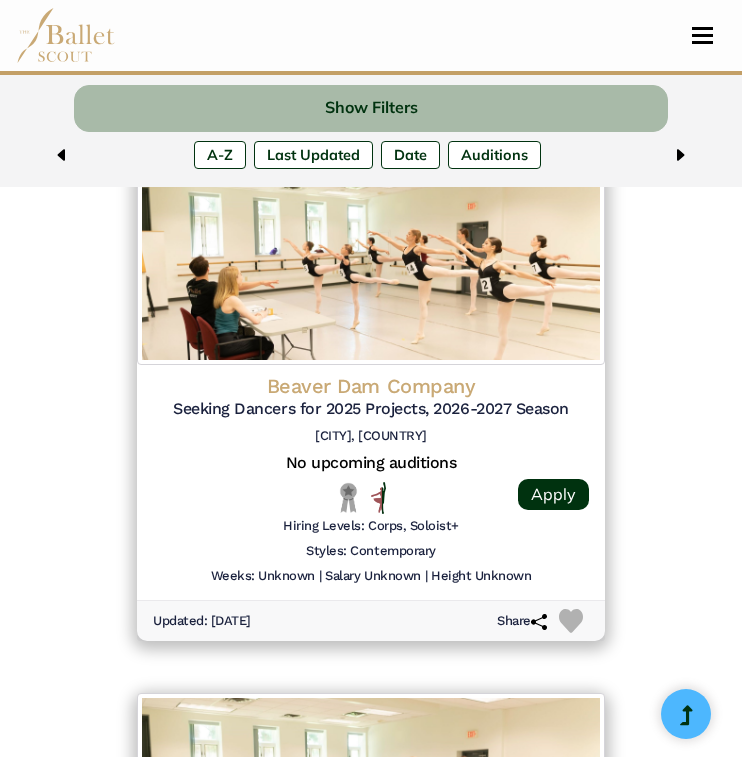 click on "[CITY], [COUNTRY]" at bounding box center [371, 436] 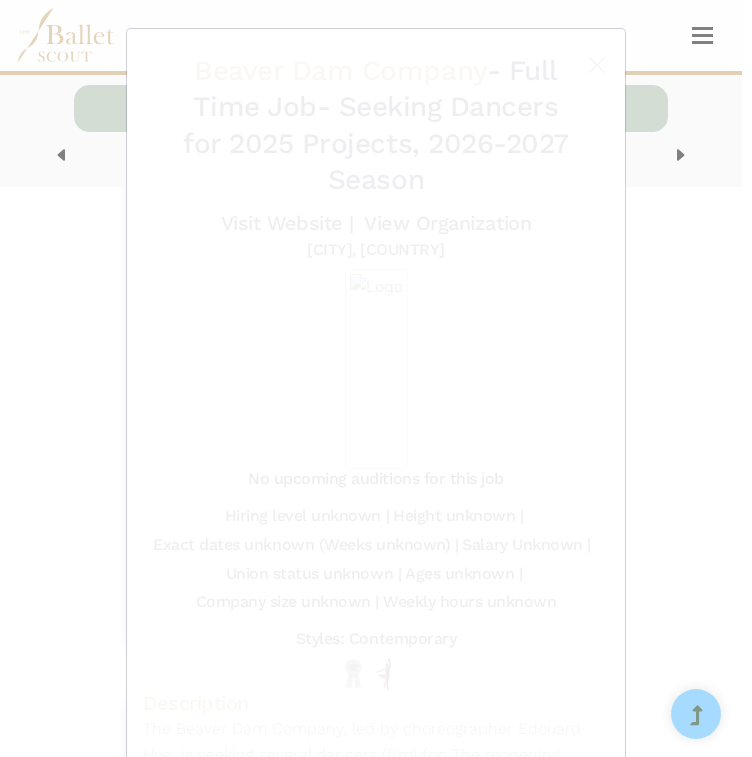 scroll, scrollTop: 1786, scrollLeft: 0, axis: vertical 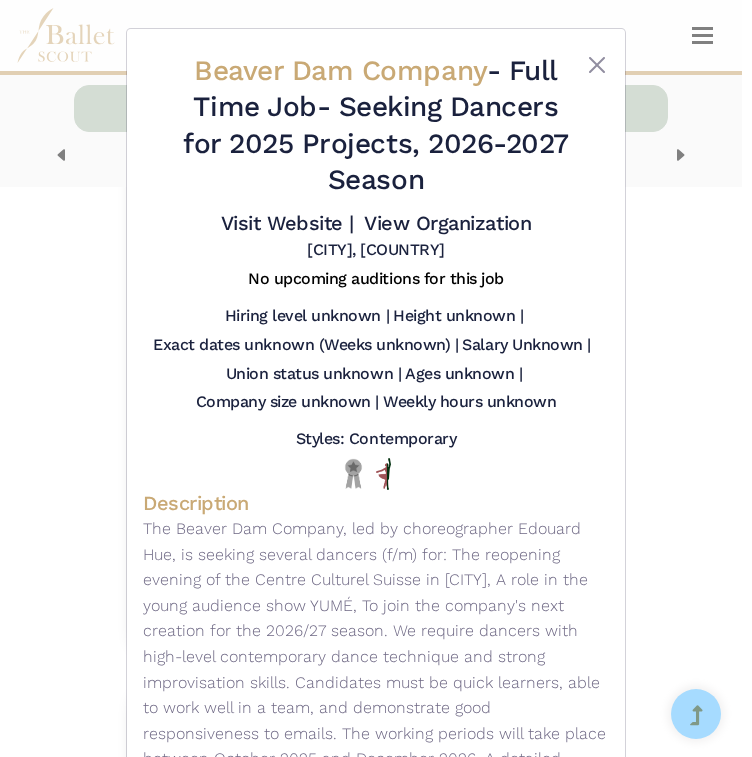 click on "Beaver Dam Company
-
Full Time Job
- Seeking Dancers for 2025 Projects, 2026-2027 Season
Visit Website |
View Organization
[CITY], [COUNTRY]" at bounding box center [376, 378] 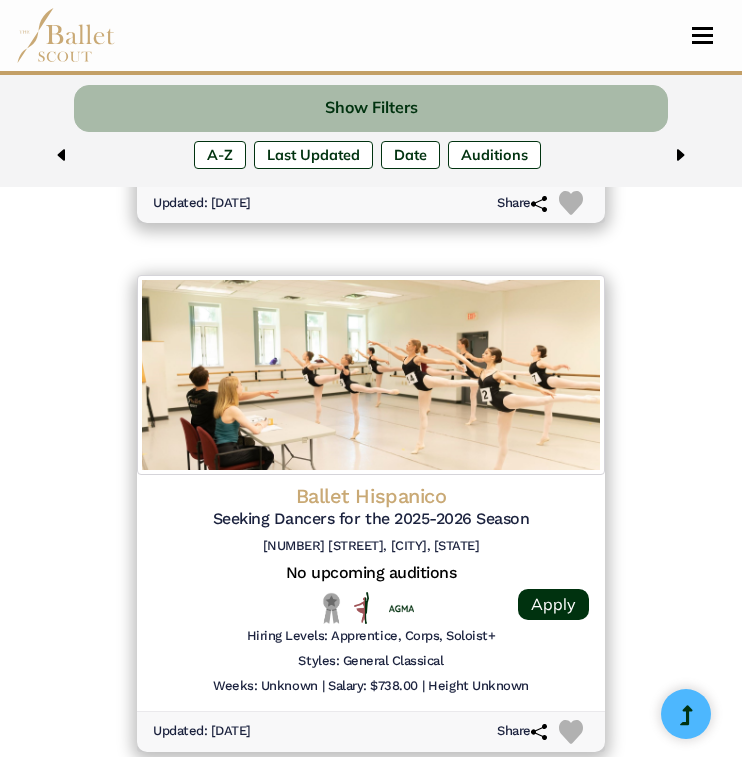 scroll, scrollTop: 2213, scrollLeft: 0, axis: vertical 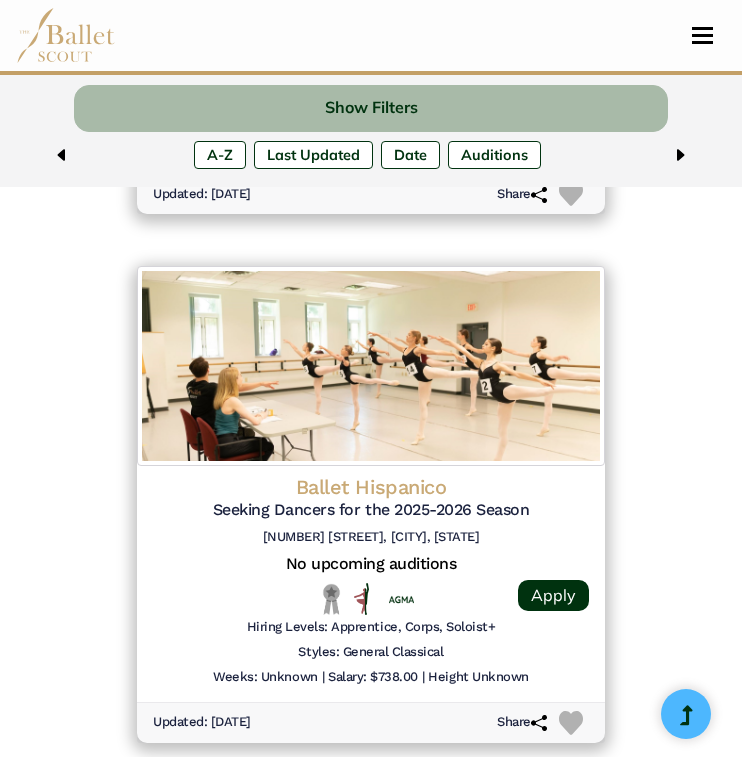 click on "Ballet Hispanico
Seeking Dancers for the 2025-2026 Season
[NUMBER] [STREET], [CITY], [STATE]" at bounding box center [371, 514] 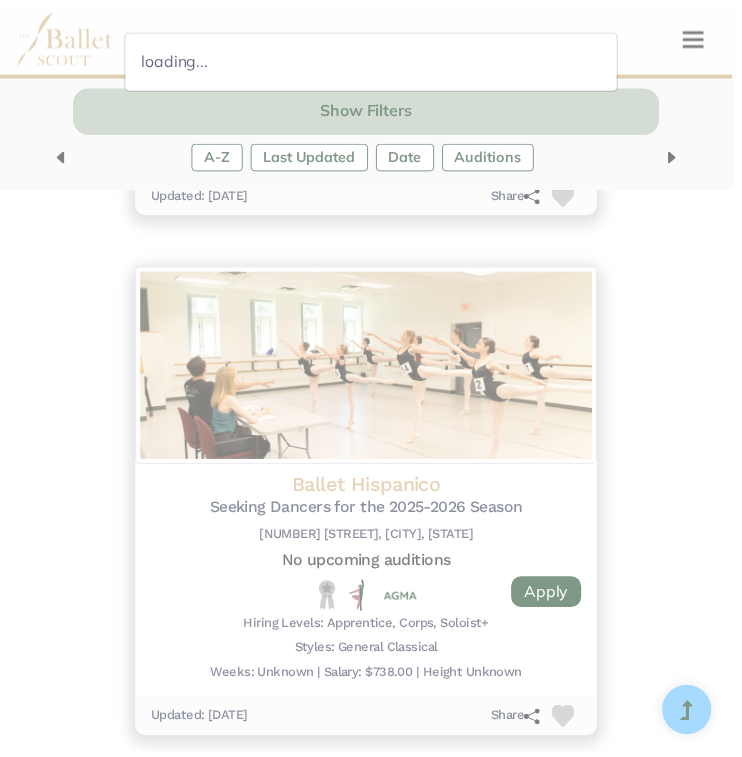 scroll, scrollTop: 2213, scrollLeft: 0, axis: vertical 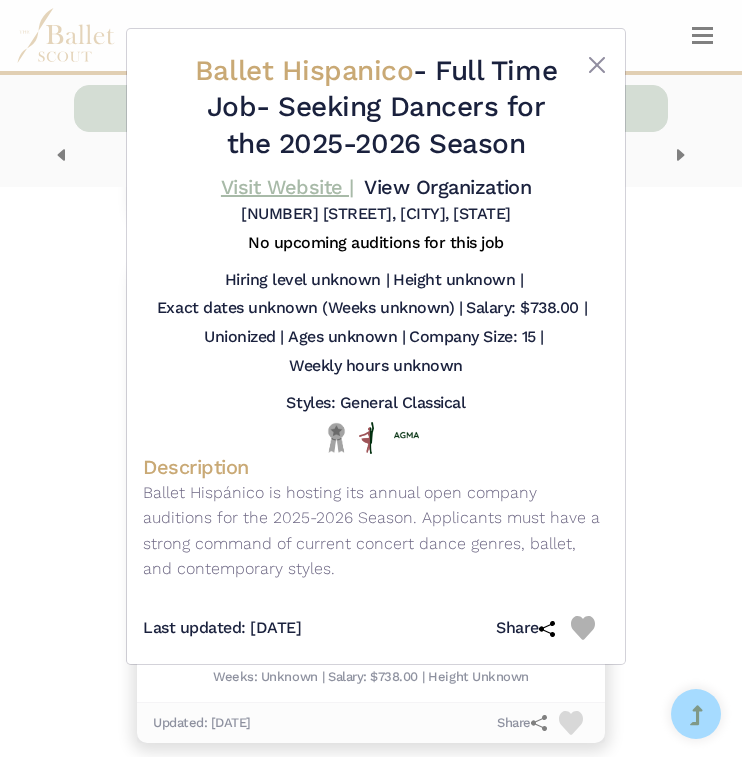 click on "Visit Website |" at bounding box center (287, 187) 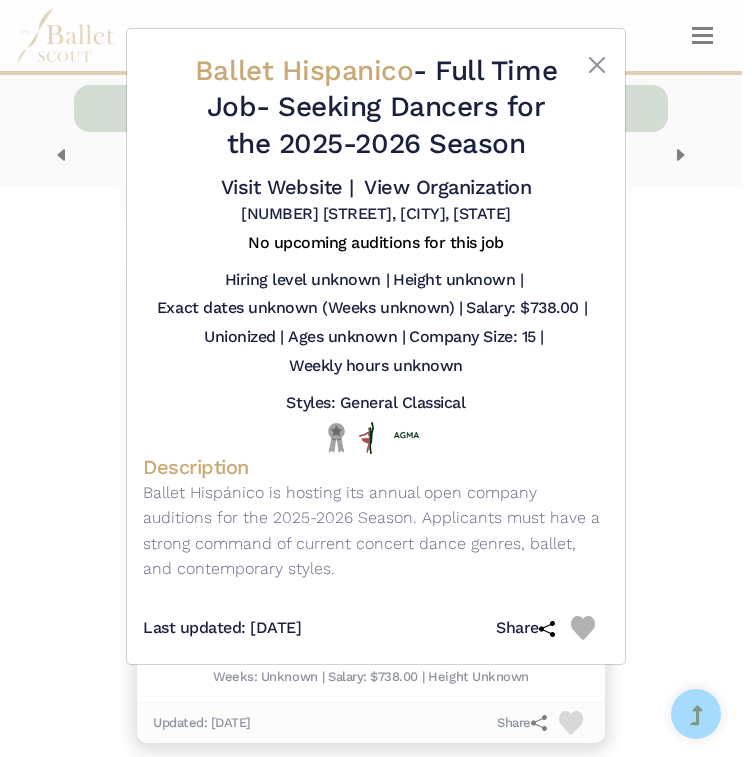click on "Ballet Hispanico
-
Full Time Job
- Seeking Dancers for the 2025-2026 Season
Visit Website |
View Organization
[NUMBER] [STREET], [CITY], [STATE]" at bounding box center [376, 378] 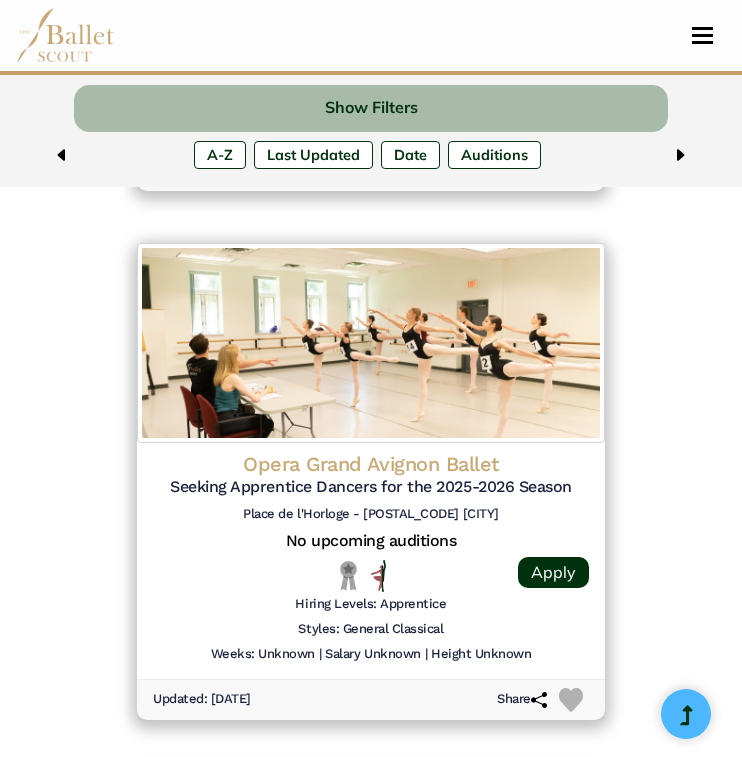 scroll, scrollTop: 3831, scrollLeft: 0, axis: vertical 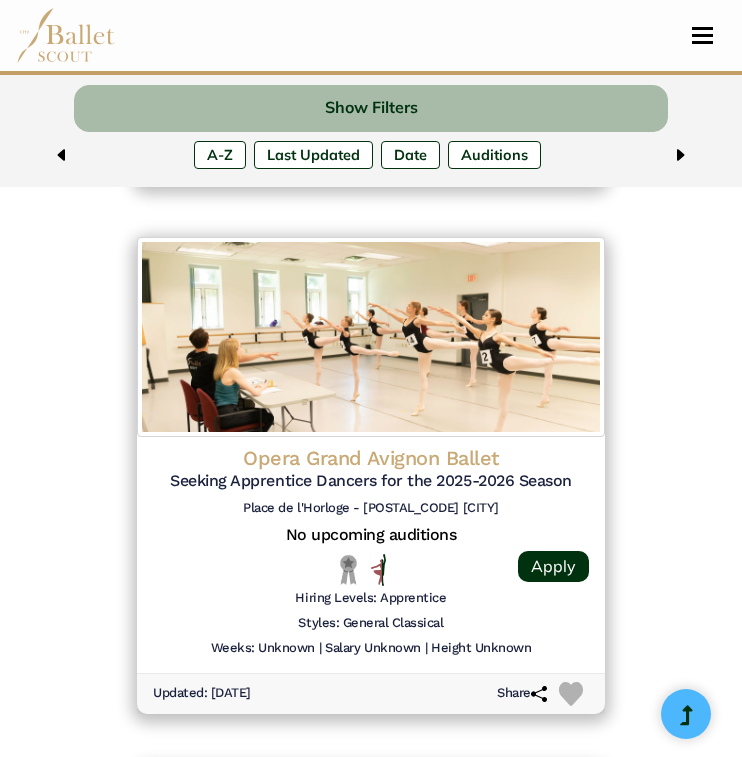 click on "Opera Grand Avignon Ballet" at bounding box center [371, -2715] 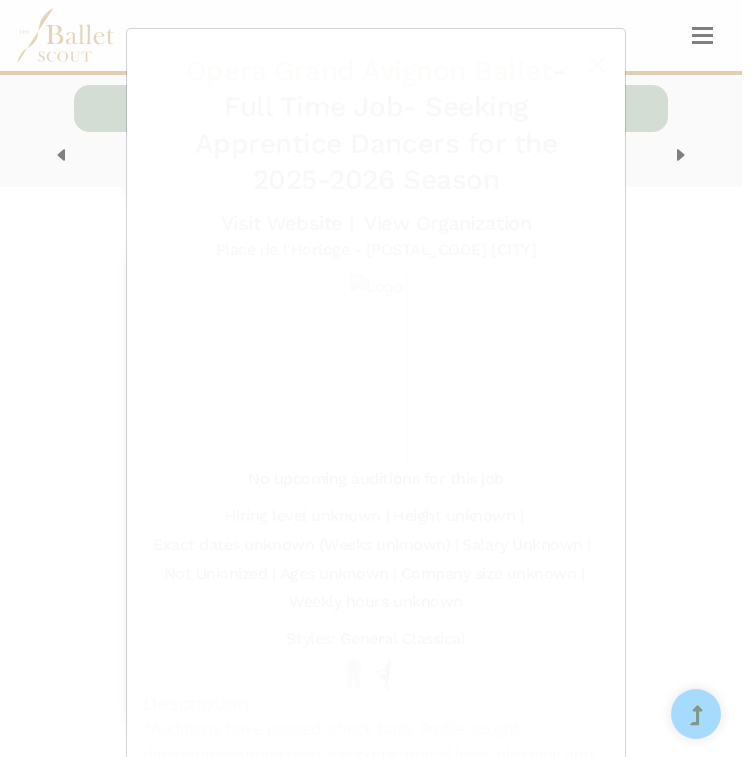 scroll, scrollTop: 3831, scrollLeft: 0, axis: vertical 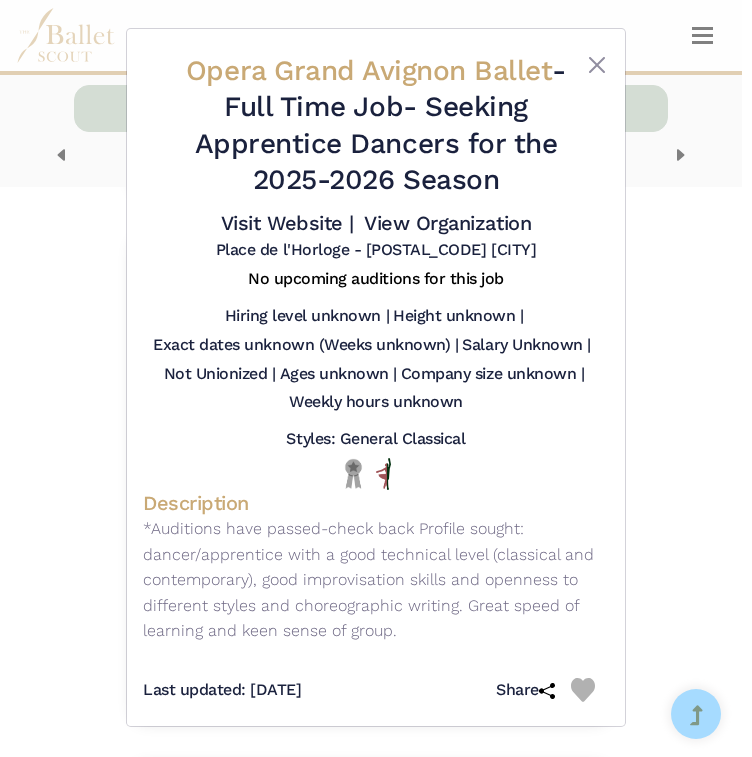 click on "Opera Grand Avignon Ballet
-
Full Time Job
- Seeking Apprentice Dancers for the 2025-2026 Season
Visit Website |
View Organization
Place de l'Horloge - [POSTAL_CODE] [CITY]" at bounding box center (376, 378) 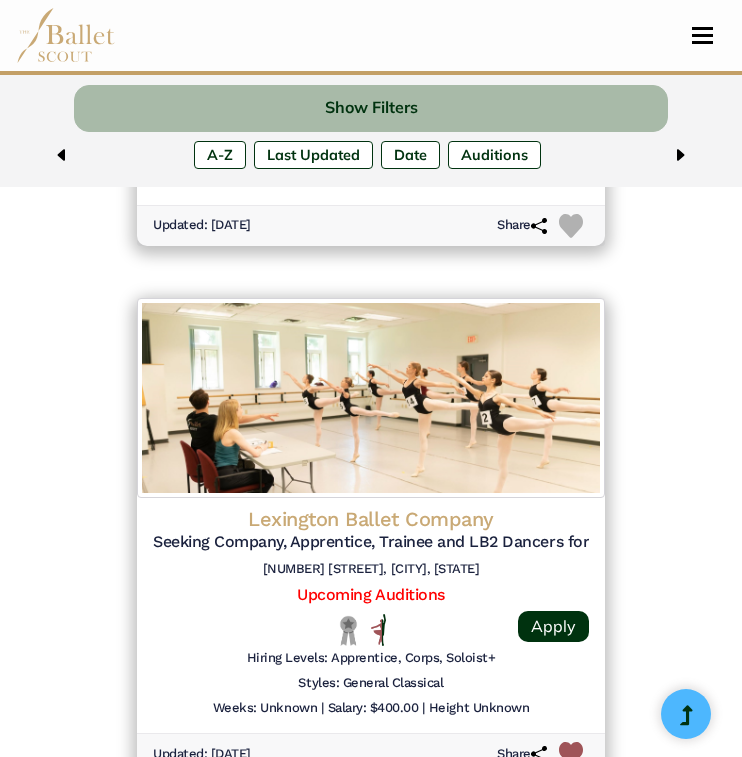 click on "Lexington Ballet Company" at bounding box center [371, -3711] 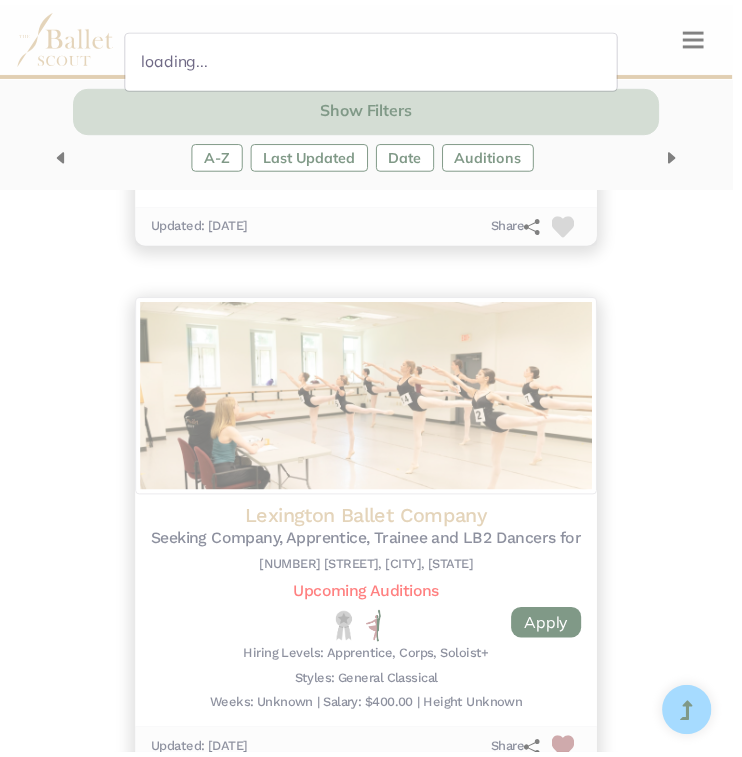scroll, scrollTop: 4827, scrollLeft: 0, axis: vertical 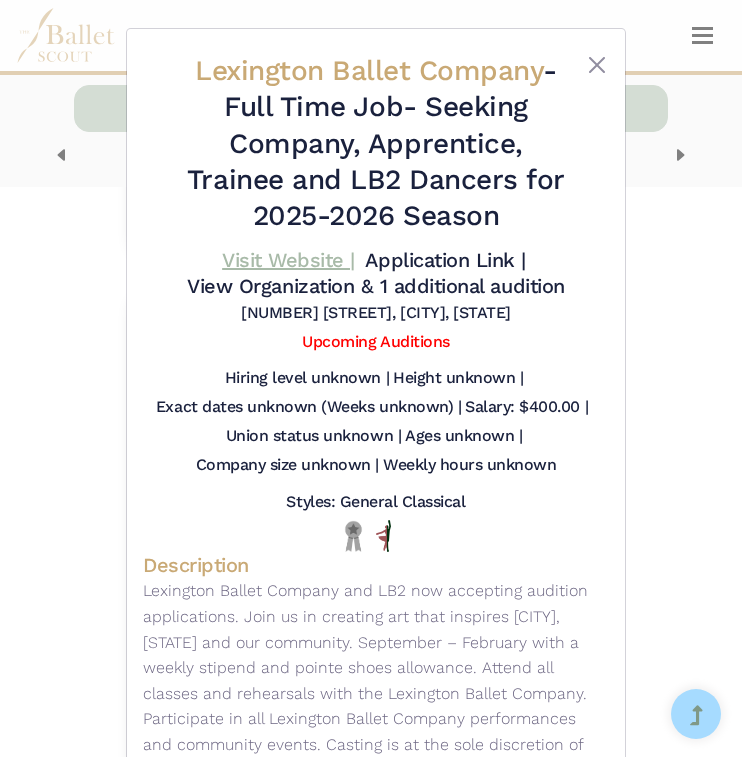 click on "Visit Website |" at bounding box center (288, 260) 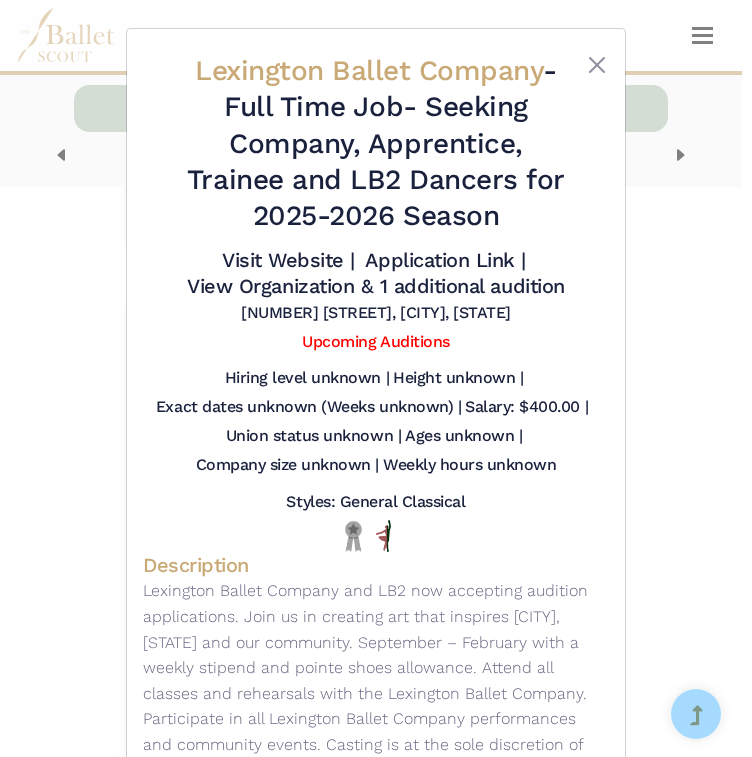 click on "Lexington Ballet Company
-
Full Time Job
- Seeking Company, Apprentice, Trainee and LB2 Dancers for 2025-2026 Season
Visit Website |
Application Link |
[NUMBER] [STREET], [CITY], [STATE]" at bounding box center [376, 378] 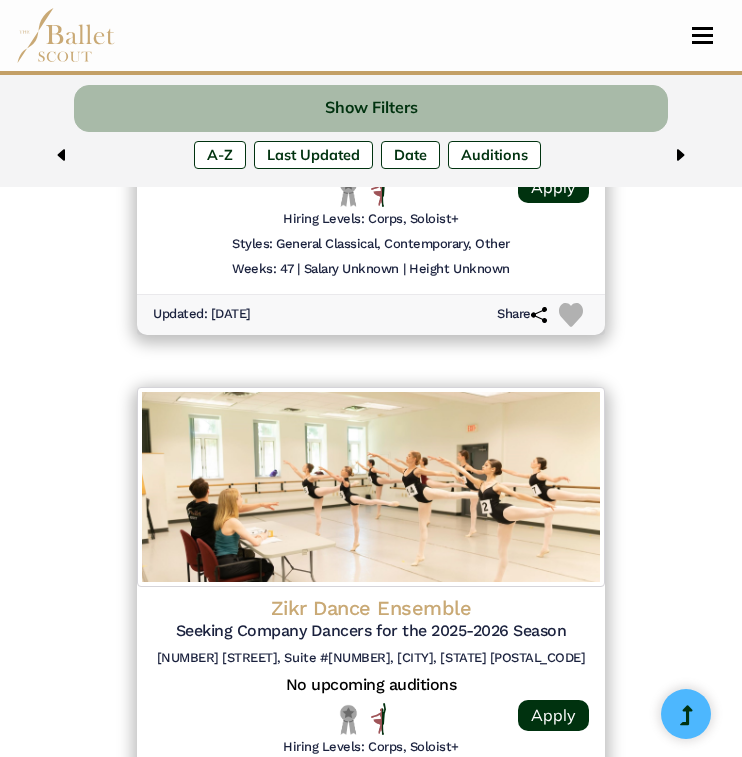 scroll, scrollTop: 975, scrollLeft: 0, axis: vertical 